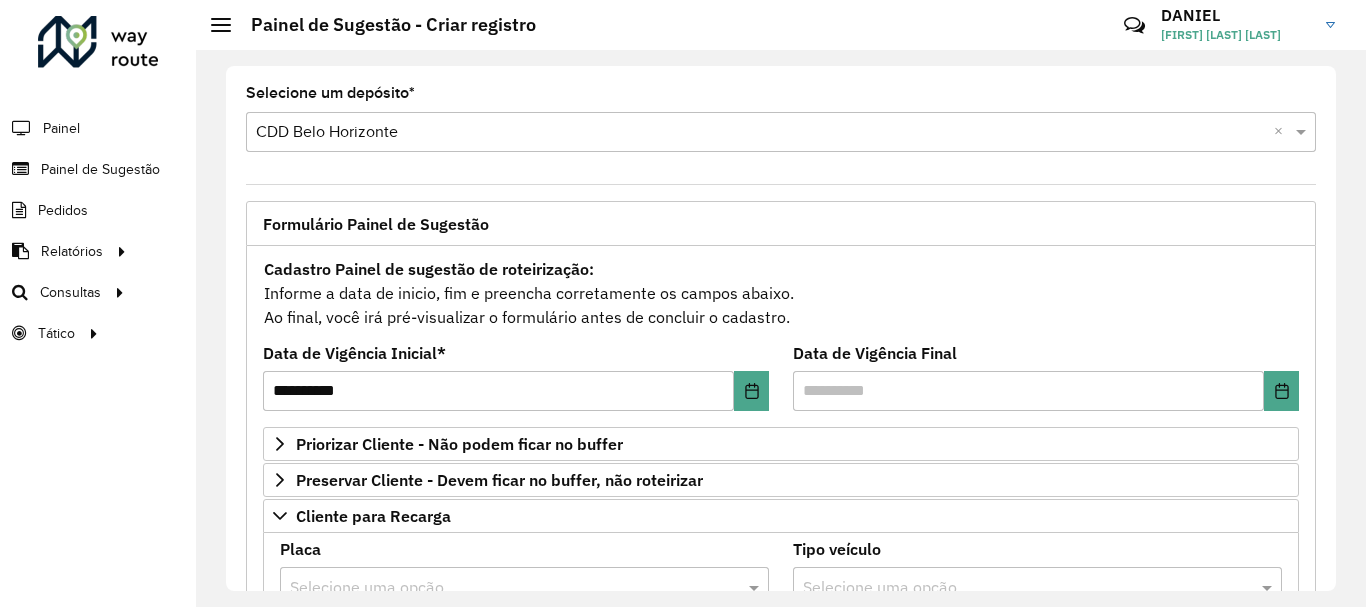 scroll, scrollTop: 0, scrollLeft: 0, axis: both 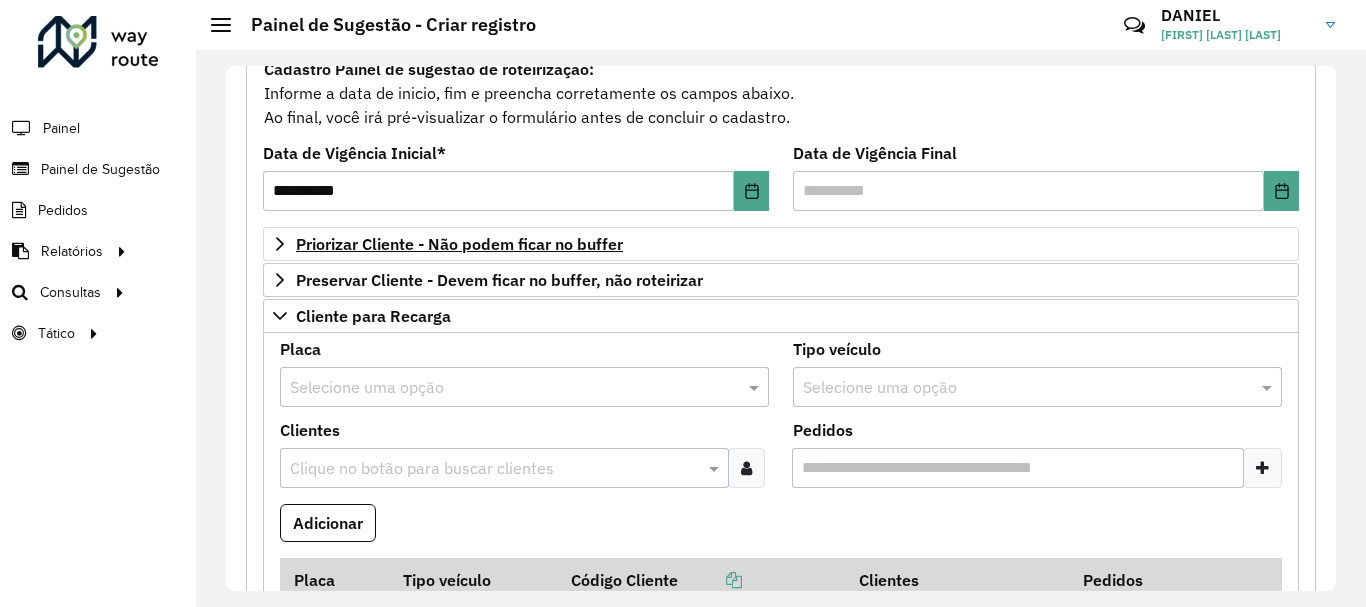 type 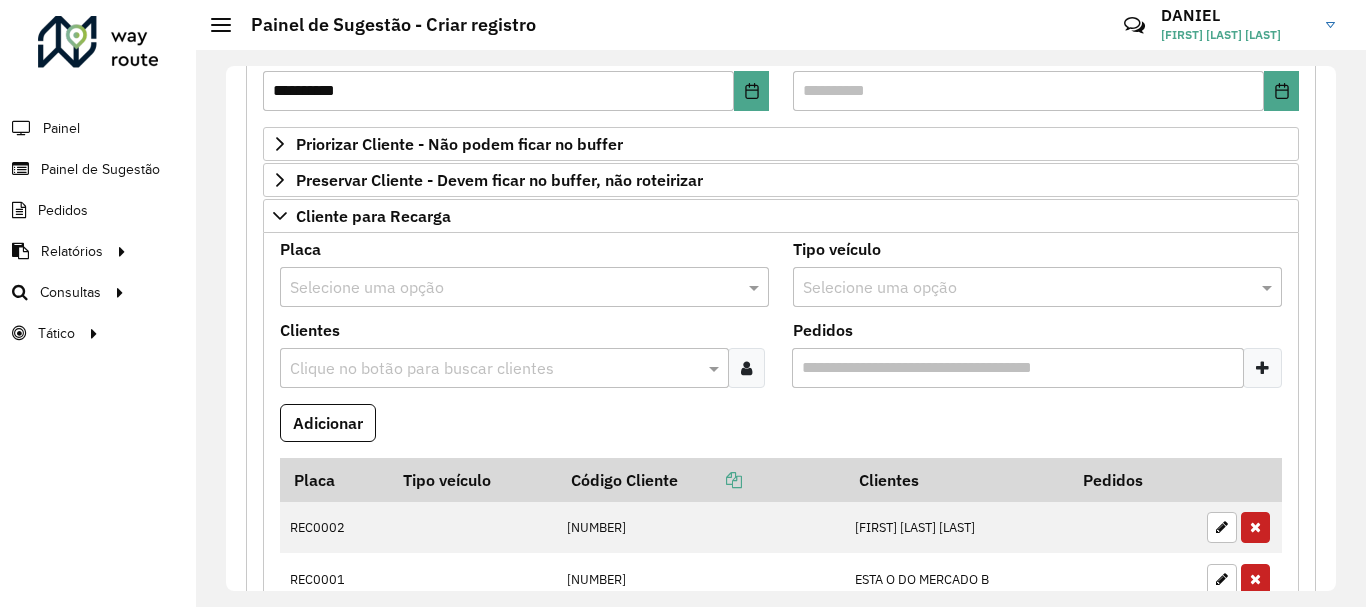 scroll, scrollTop: 100, scrollLeft: 0, axis: vertical 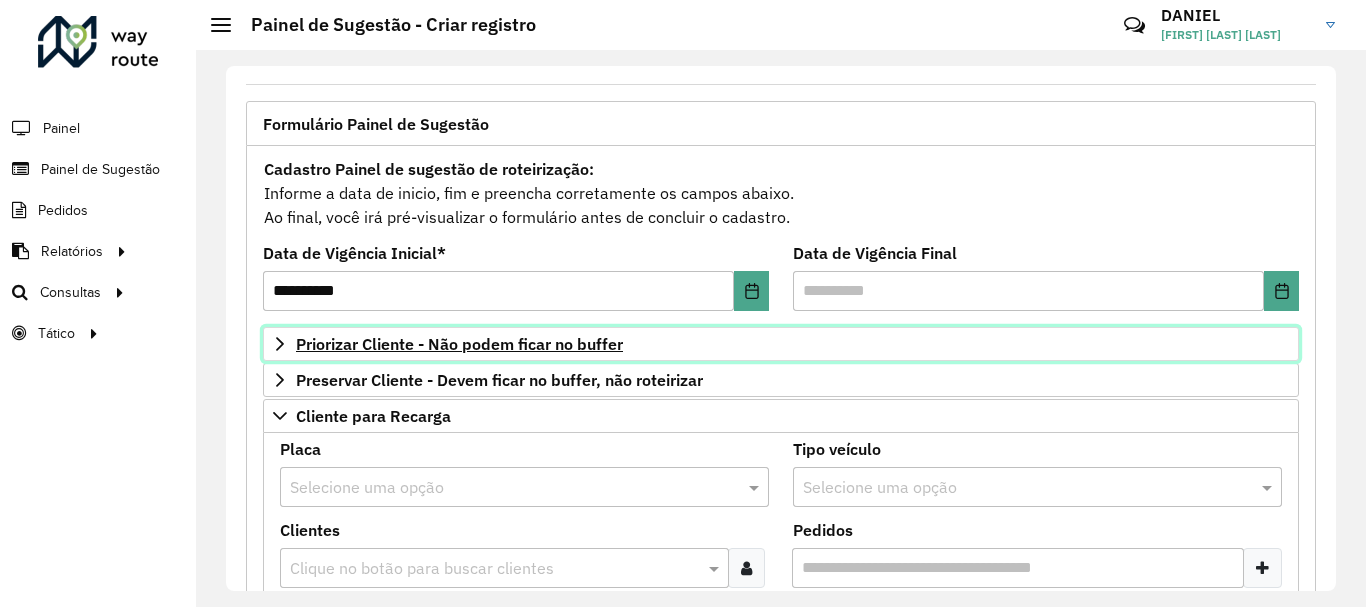 click on "Priorizar Cliente - Não podem ficar no buffer" at bounding box center (459, 344) 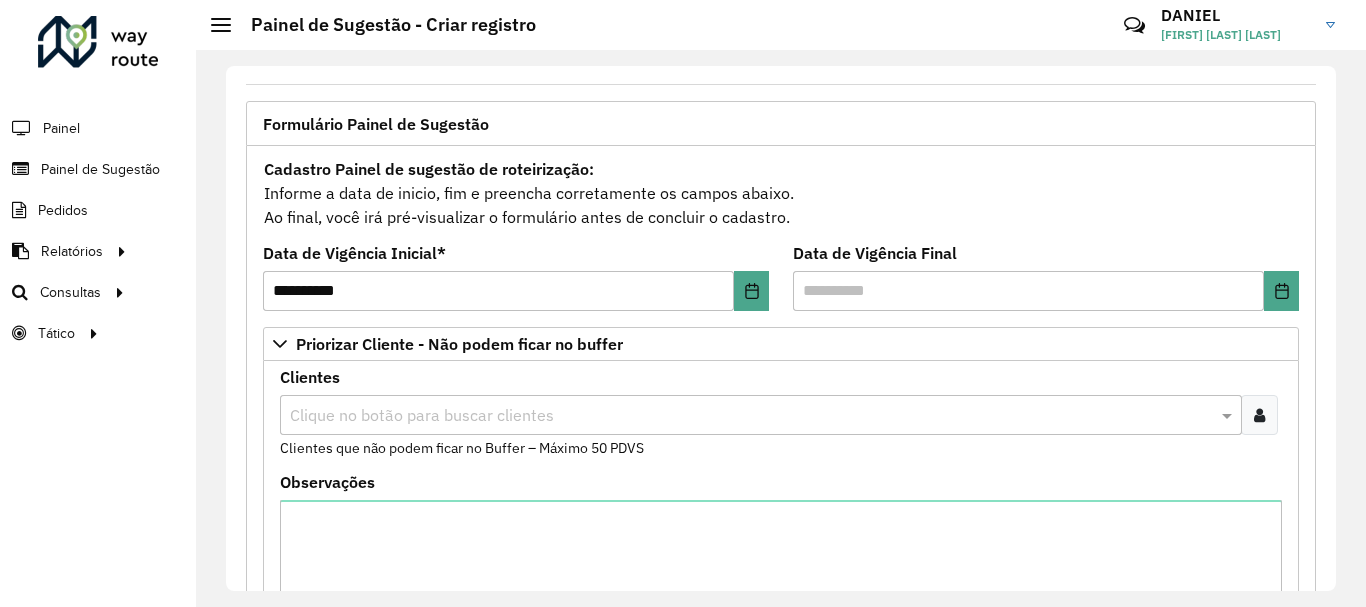 click at bounding box center (751, 416) 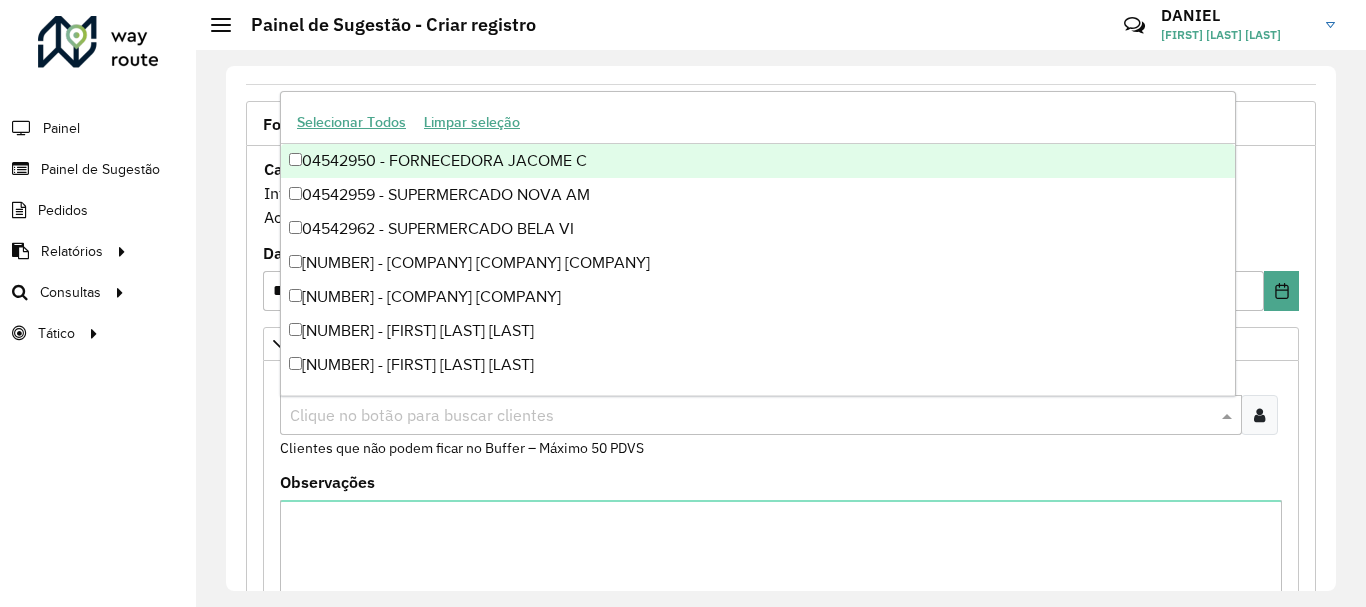 paste on "*****" 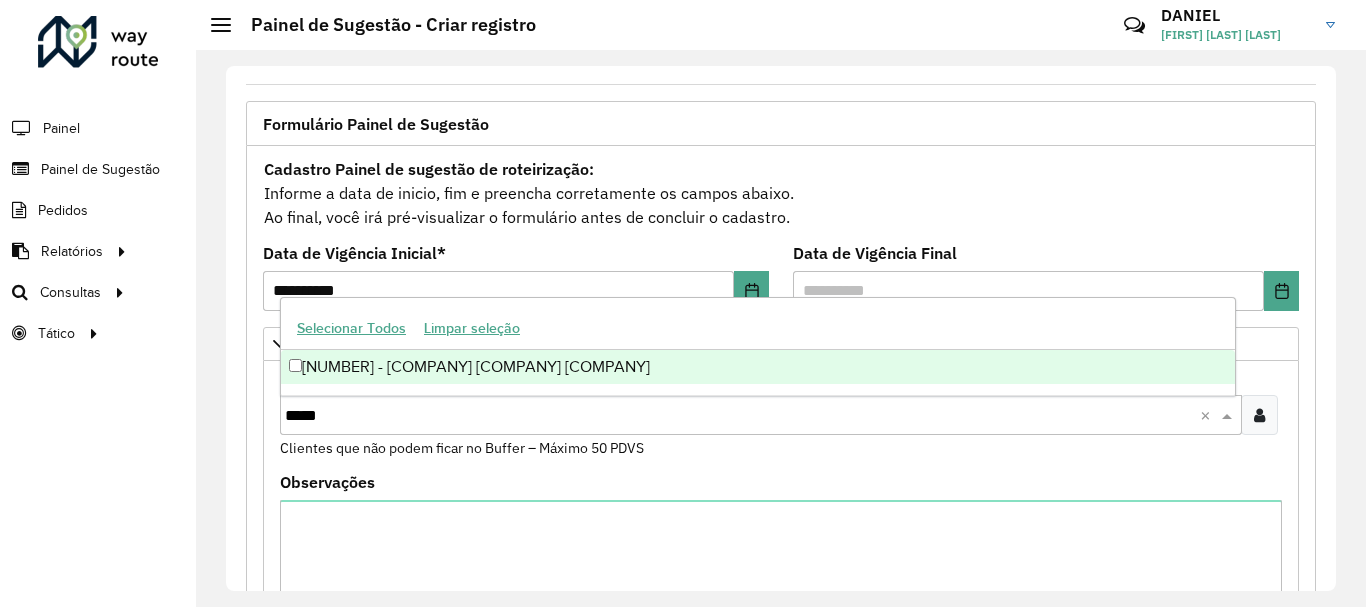 click on "[NUMBER] - [COMPANY] [COMPANY] [COMPANY]" at bounding box center (758, 367) 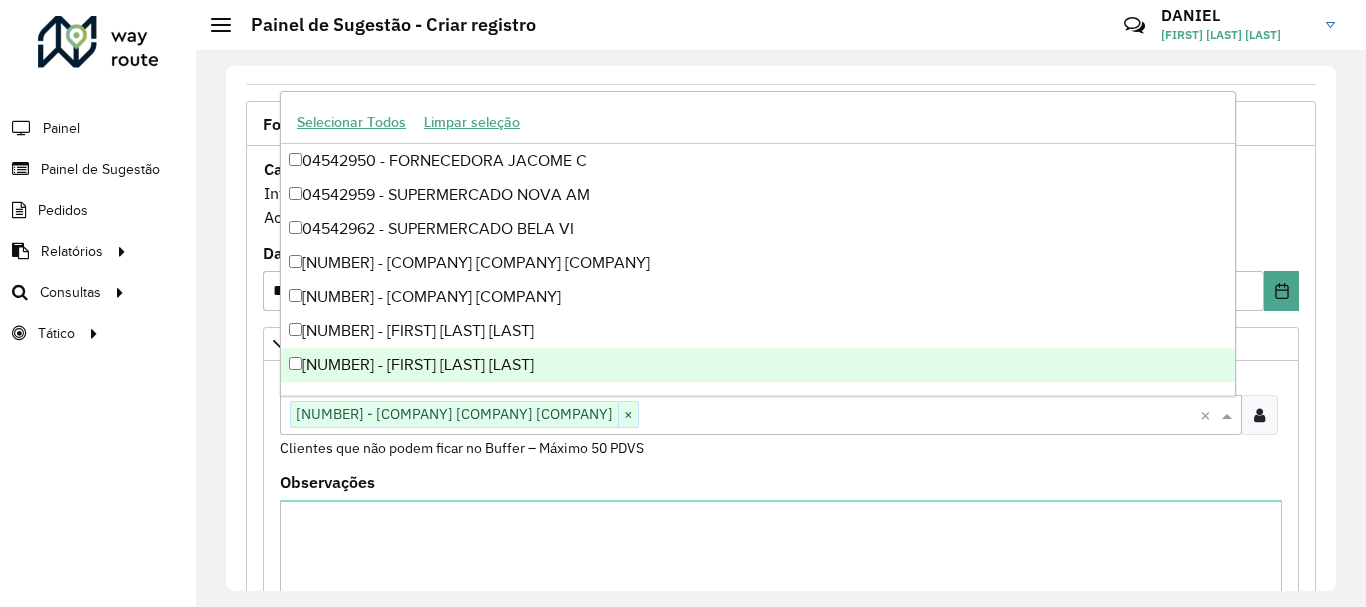 paste on "*****" 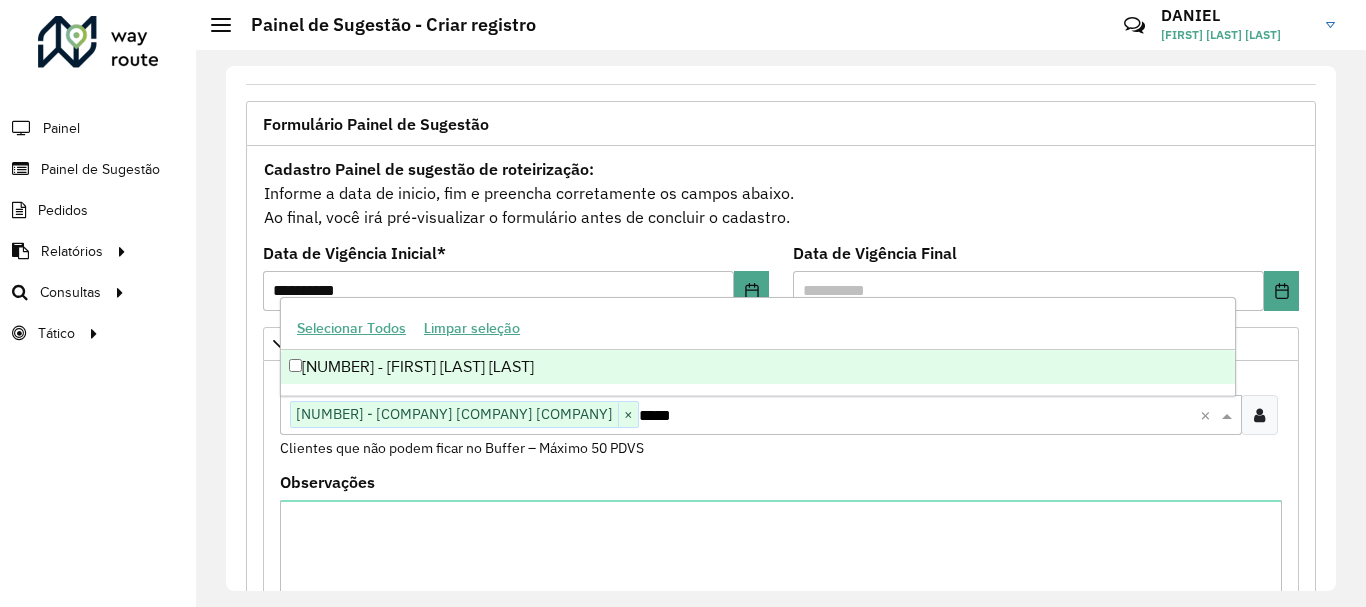 click on "[NUMBER] - [FIRST] [LAST] [LAST]" at bounding box center [758, 367] 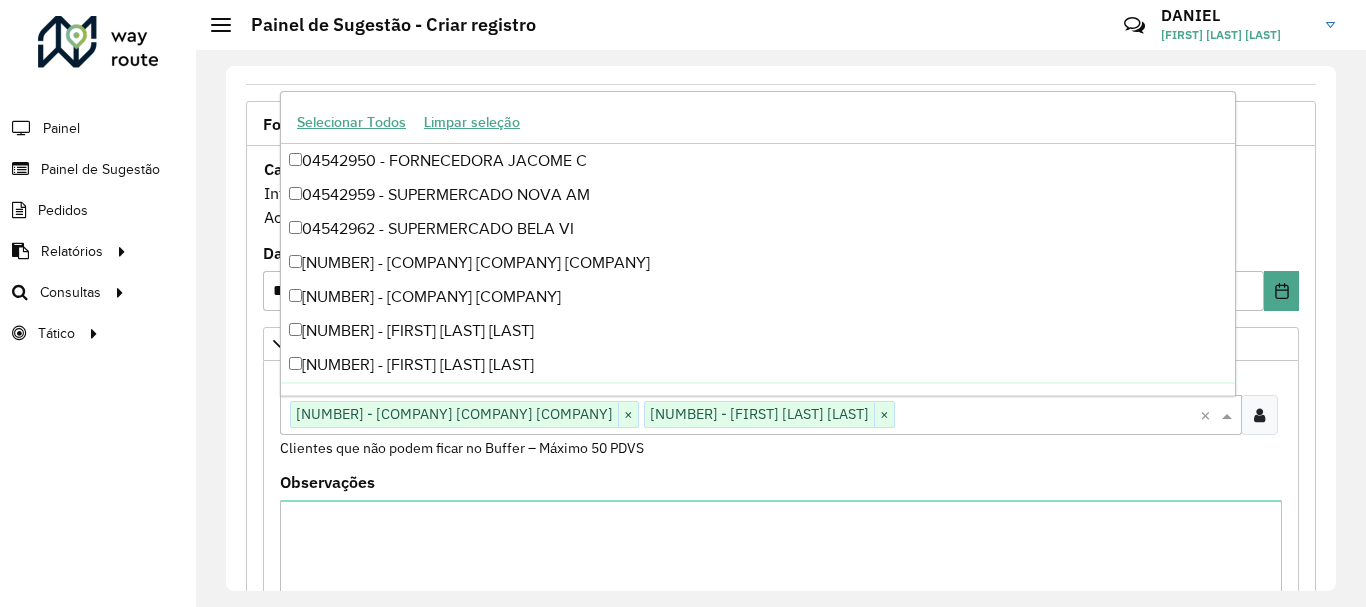paste on "****" 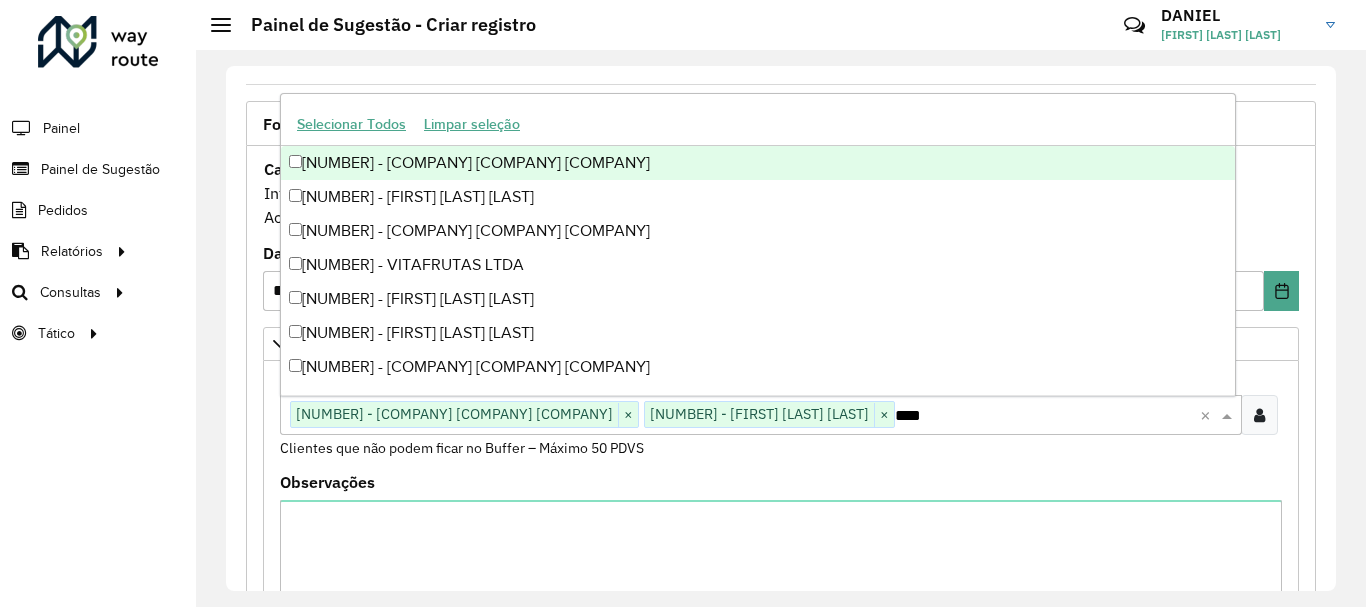 click on "[NUMBER] - [COMPANY] [COMPANY] [COMPANY]" at bounding box center (758, 163) 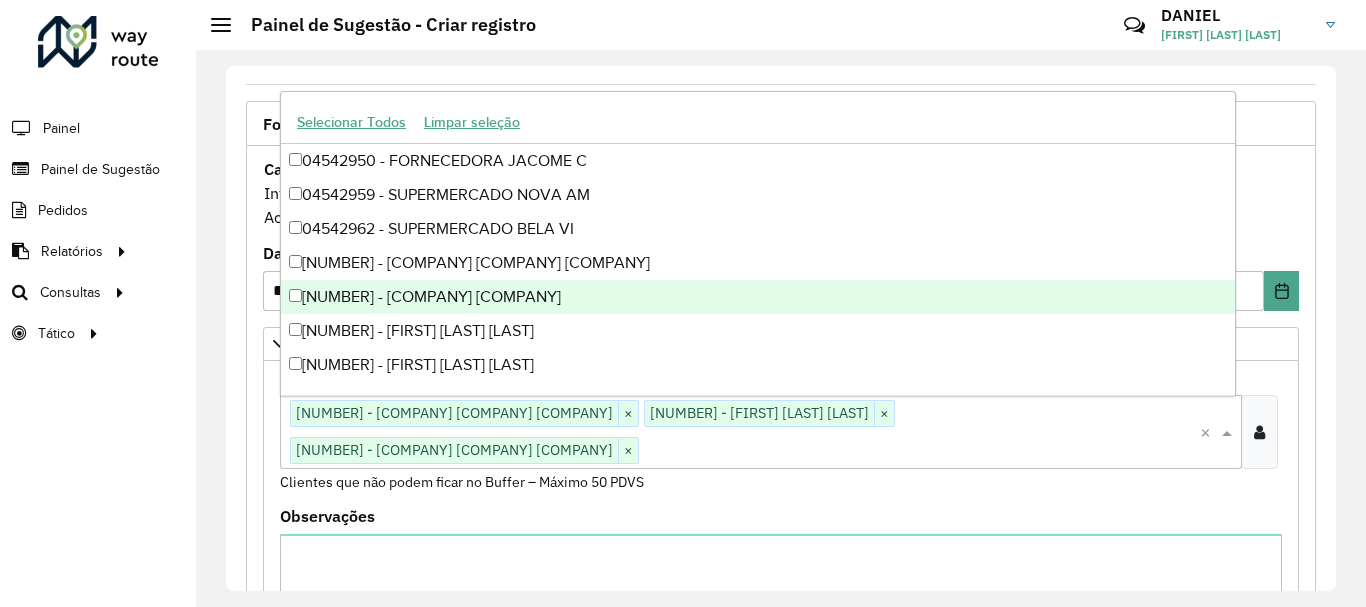 paste on "*****" 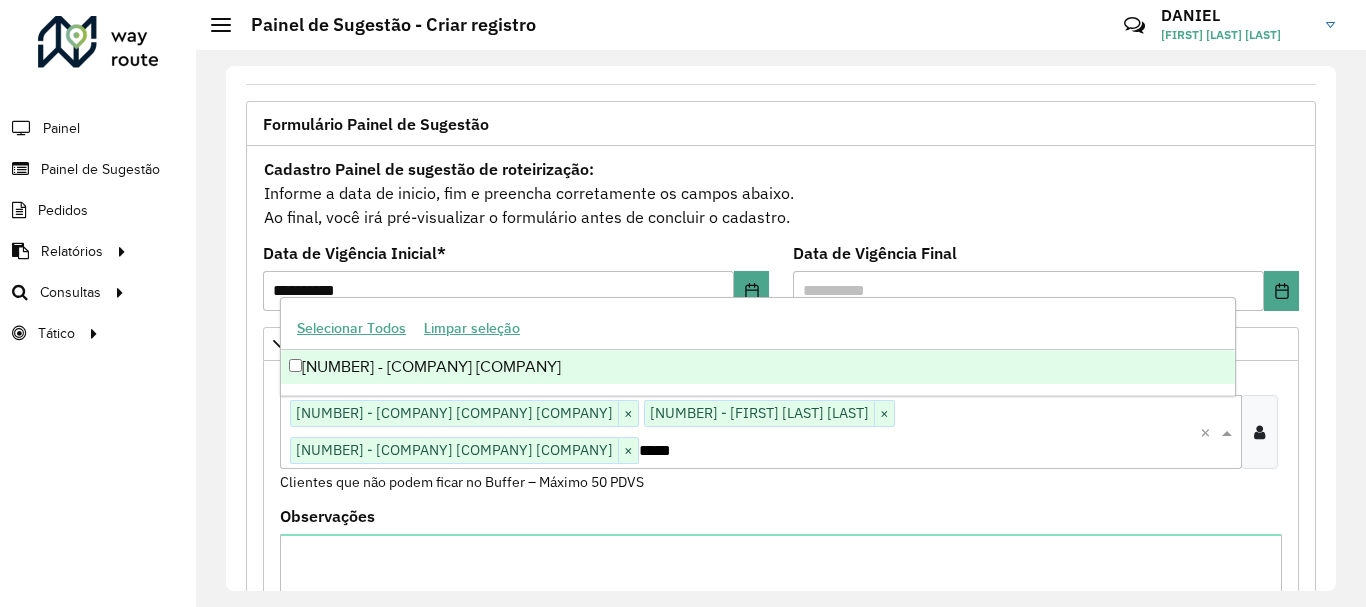 click on "[NUMBER] - [COMPANY] [COMPANY]" at bounding box center (758, 367) 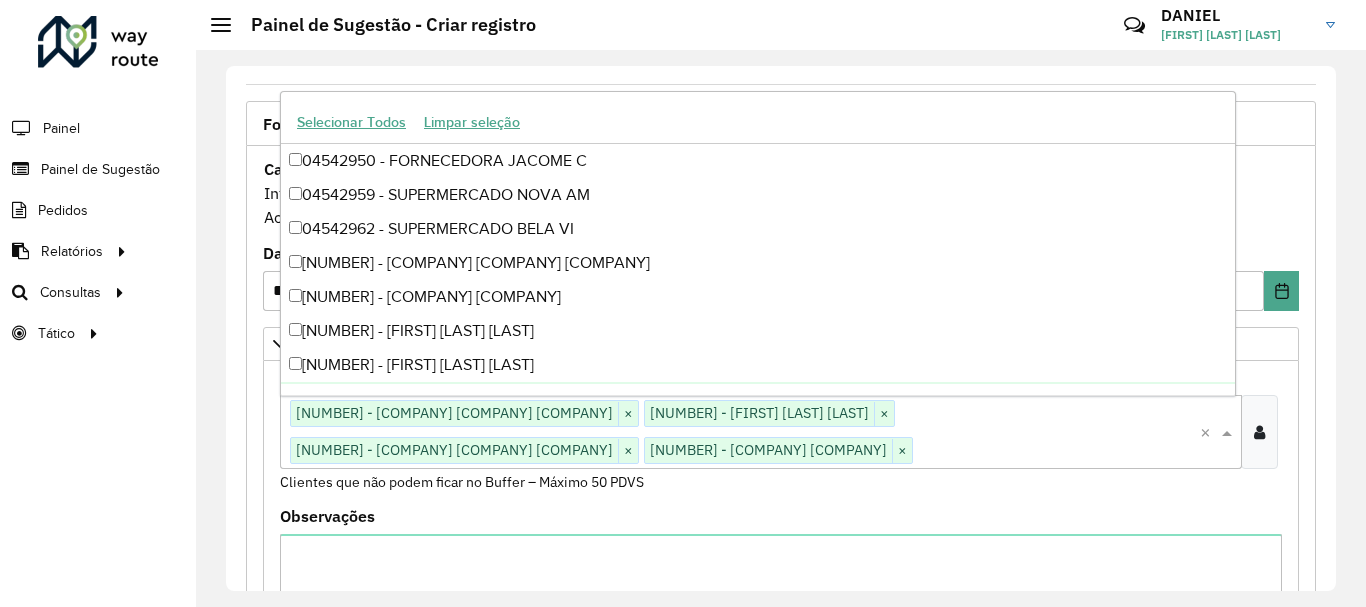 paste on "*****" 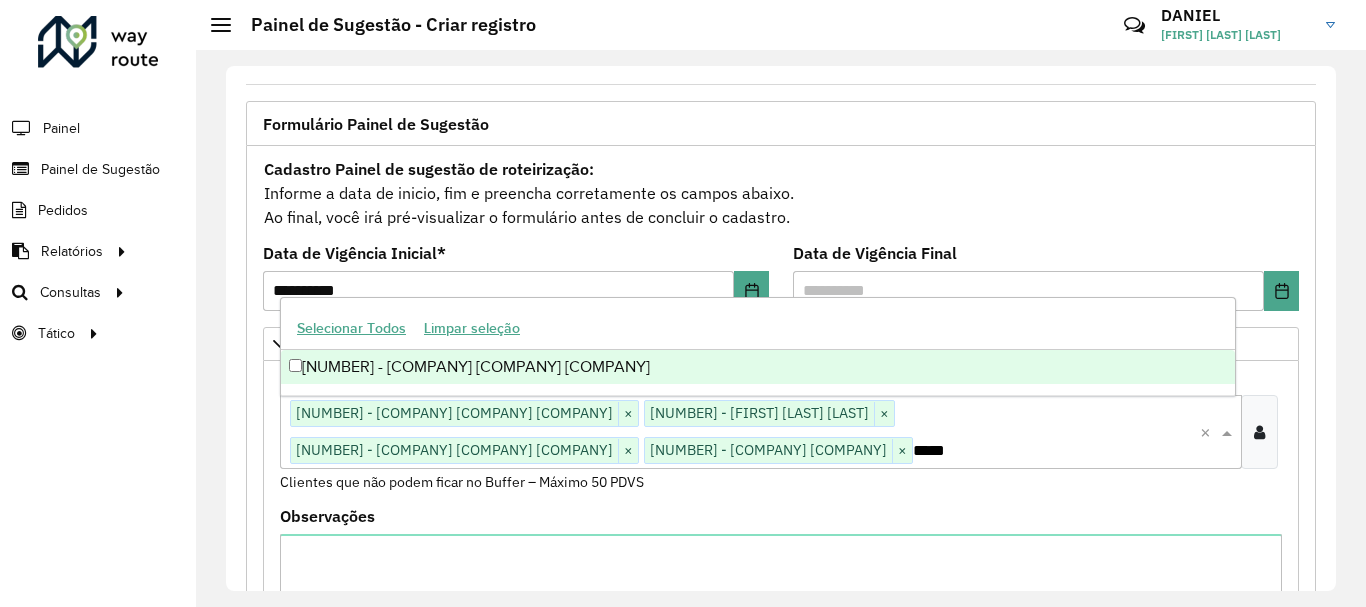 click on "[NUMBER] - [COMPANY] [COMPANY] [COMPANY]" at bounding box center (758, 367) 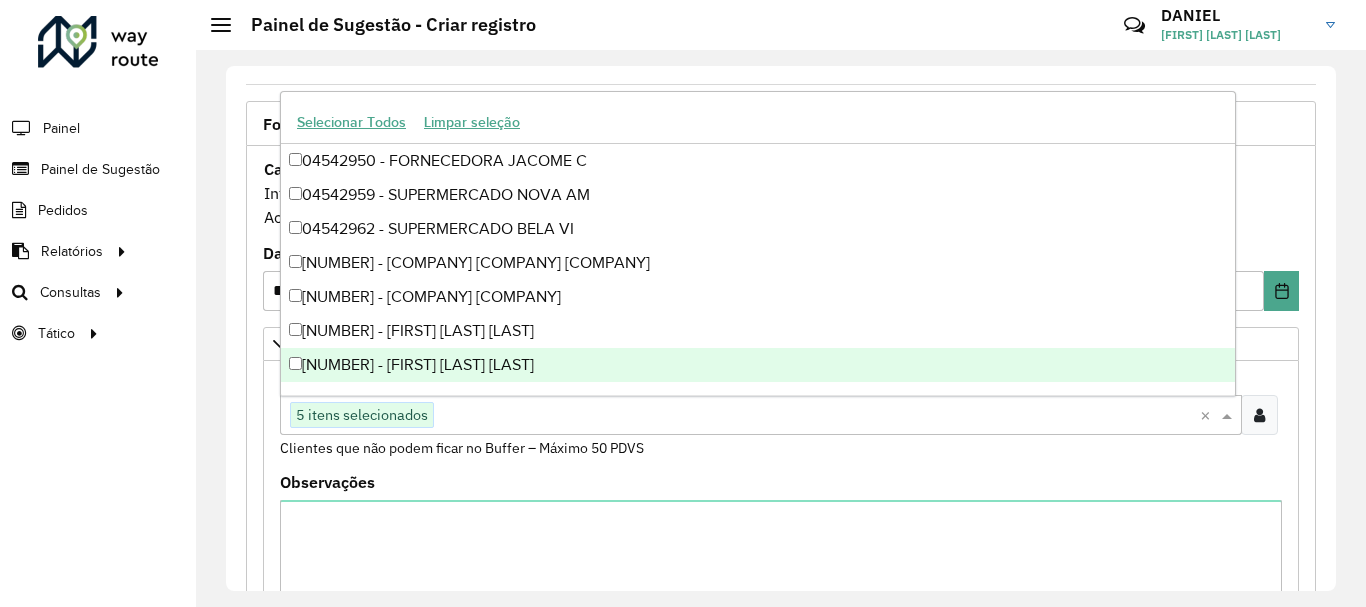 paste on "*****" 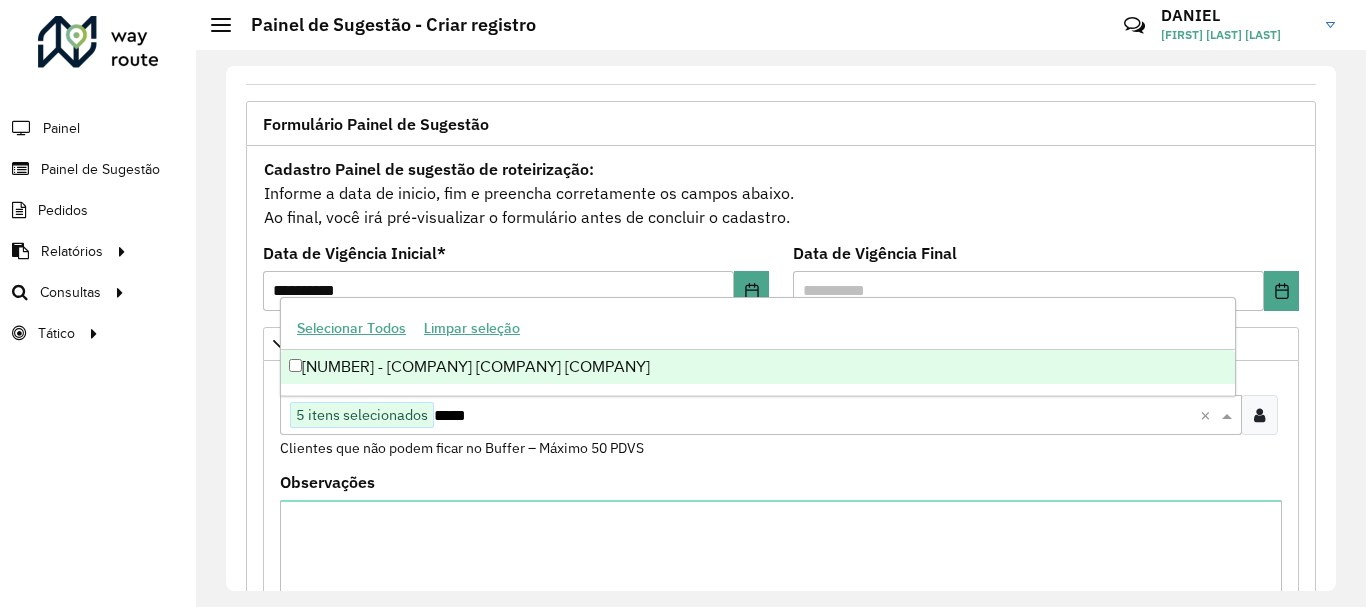 click on "[NUMBER] - [COMPANY] [COMPANY] [COMPANY]" at bounding box center (758, 367) 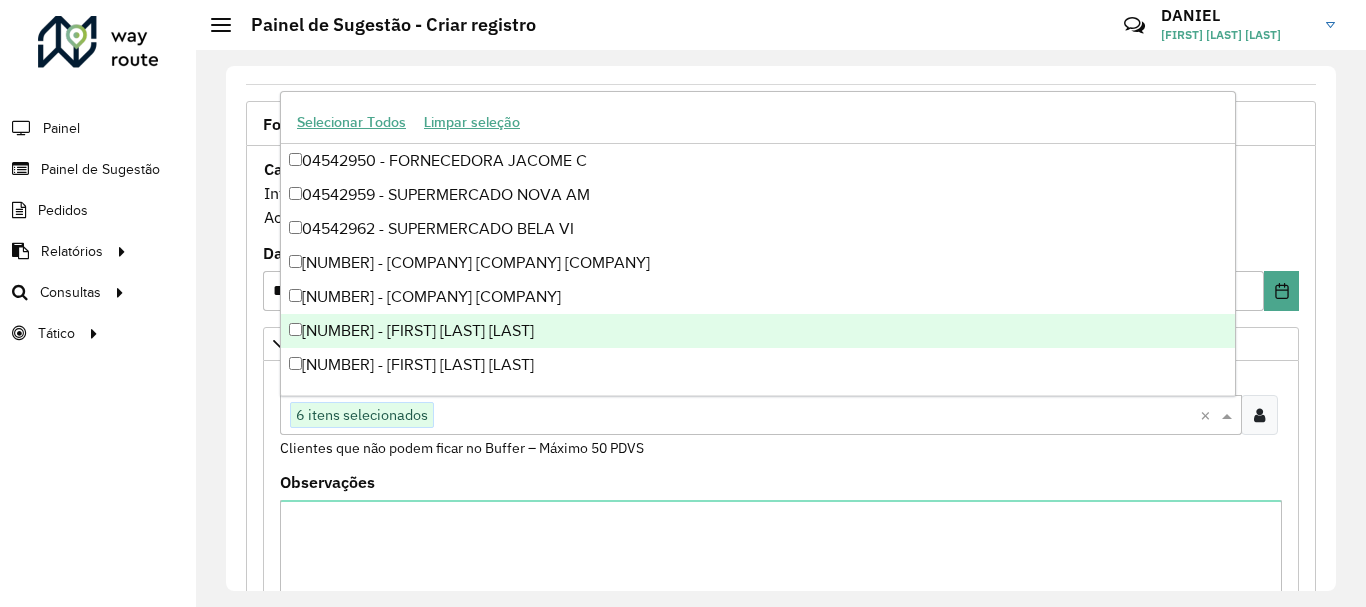 paste on "*****" 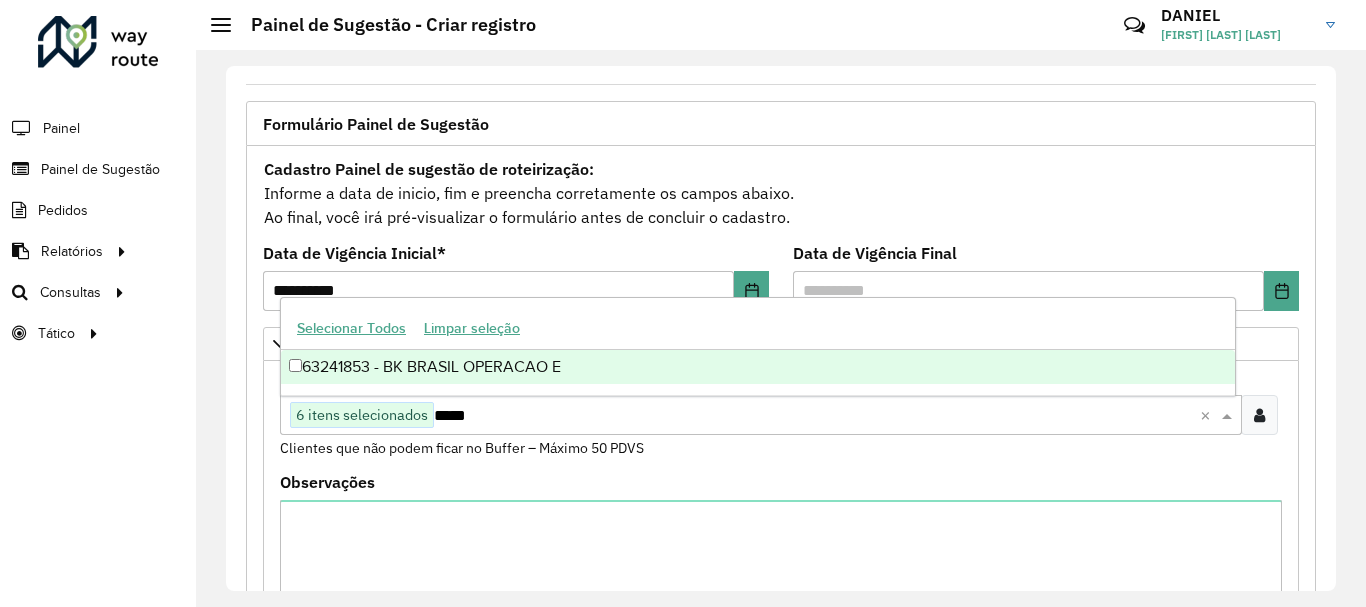 click on "63241853 - BK BRASIL OPERACAO E" at bounding box center (758, 367) 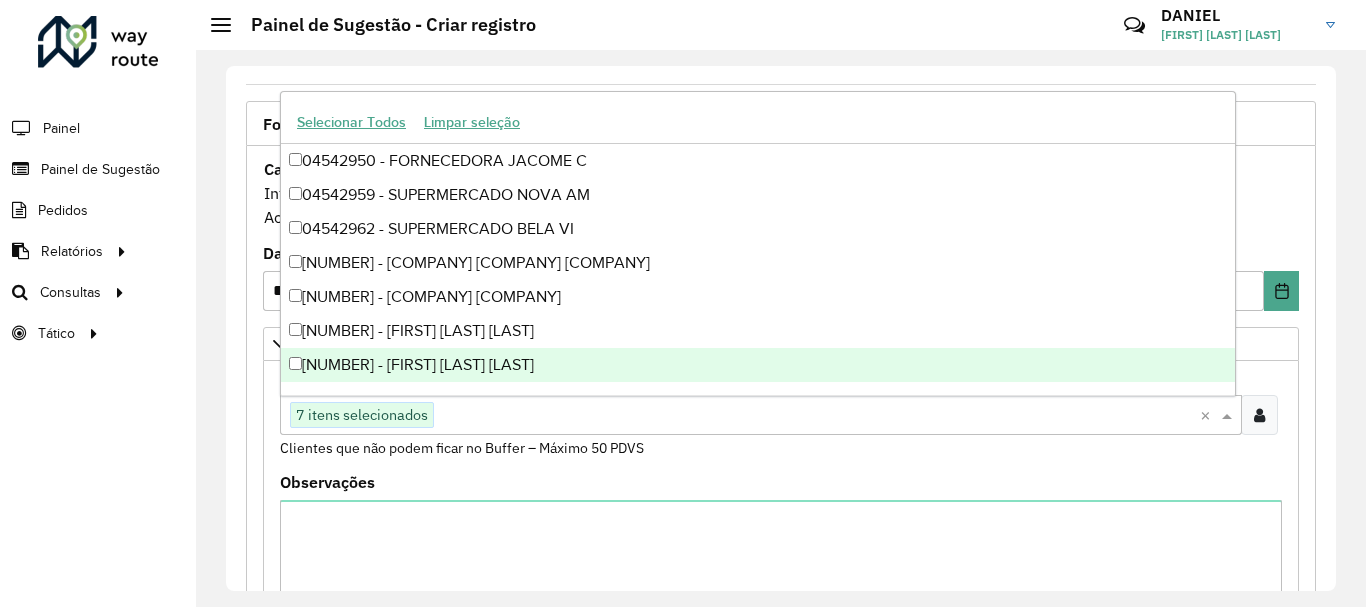 paste on "*****" 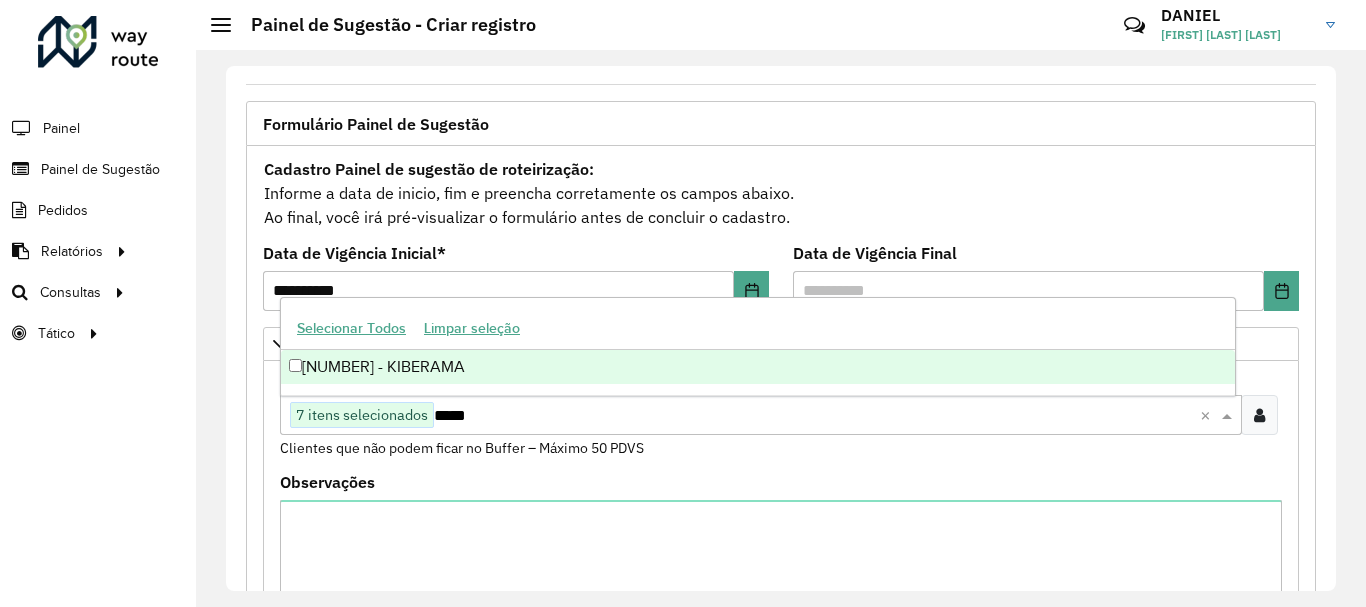 click on "[NUMBER] - KIBERAMA" at bounding box center (758, 367) 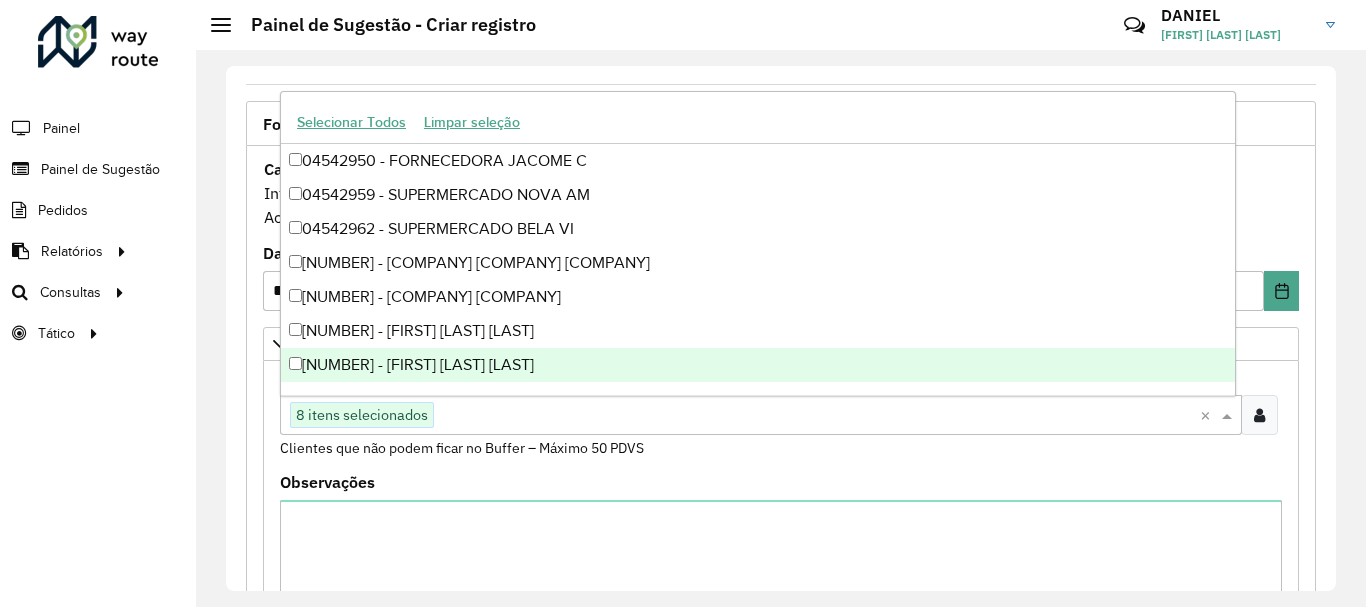 paste on "*****" 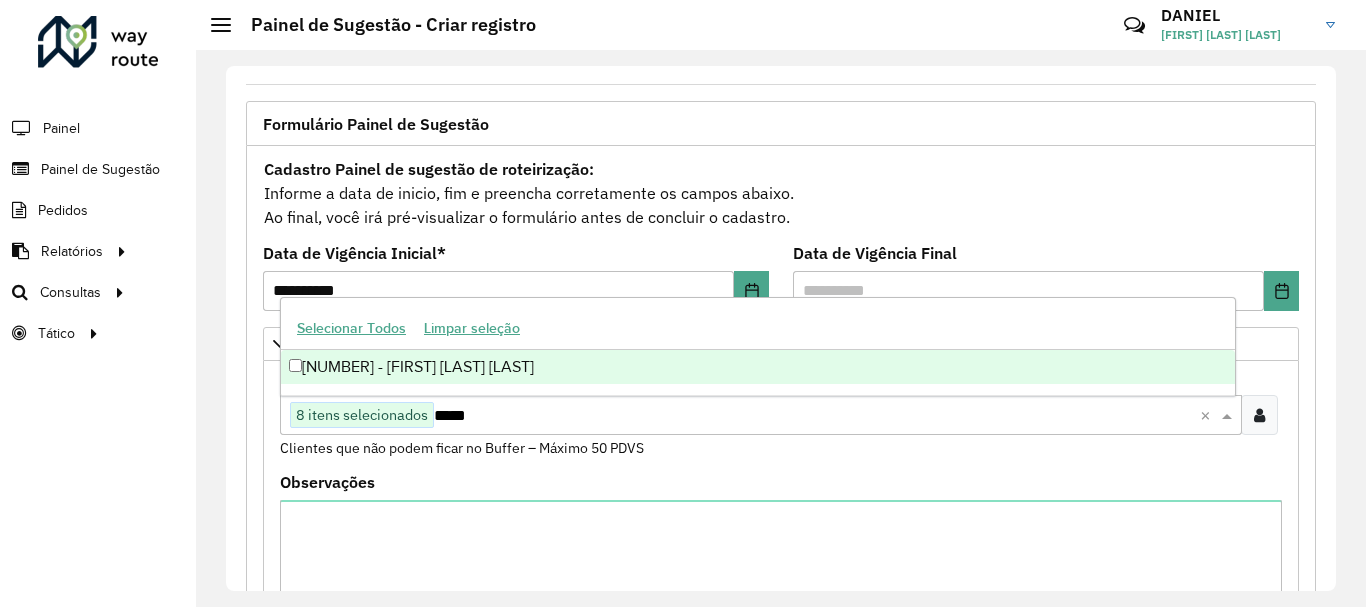click on "[NUMBER] - [FIRST] [LAST] [LAST]" at bounding box center (758, 367) 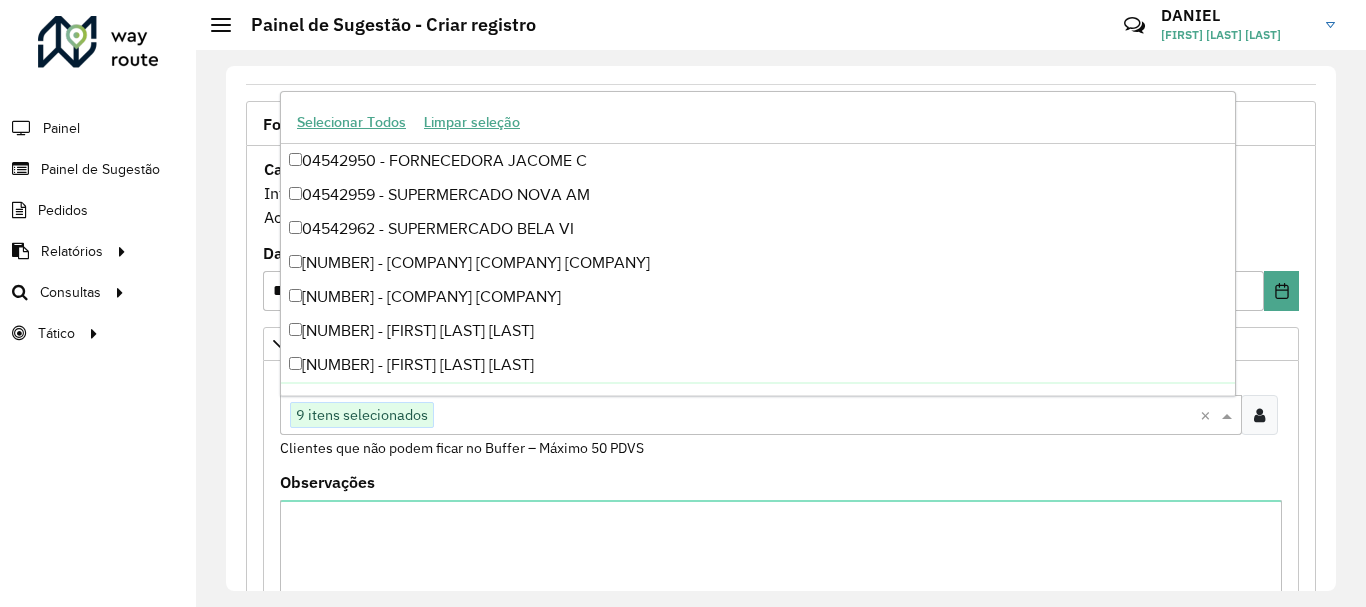 paste on "*****" 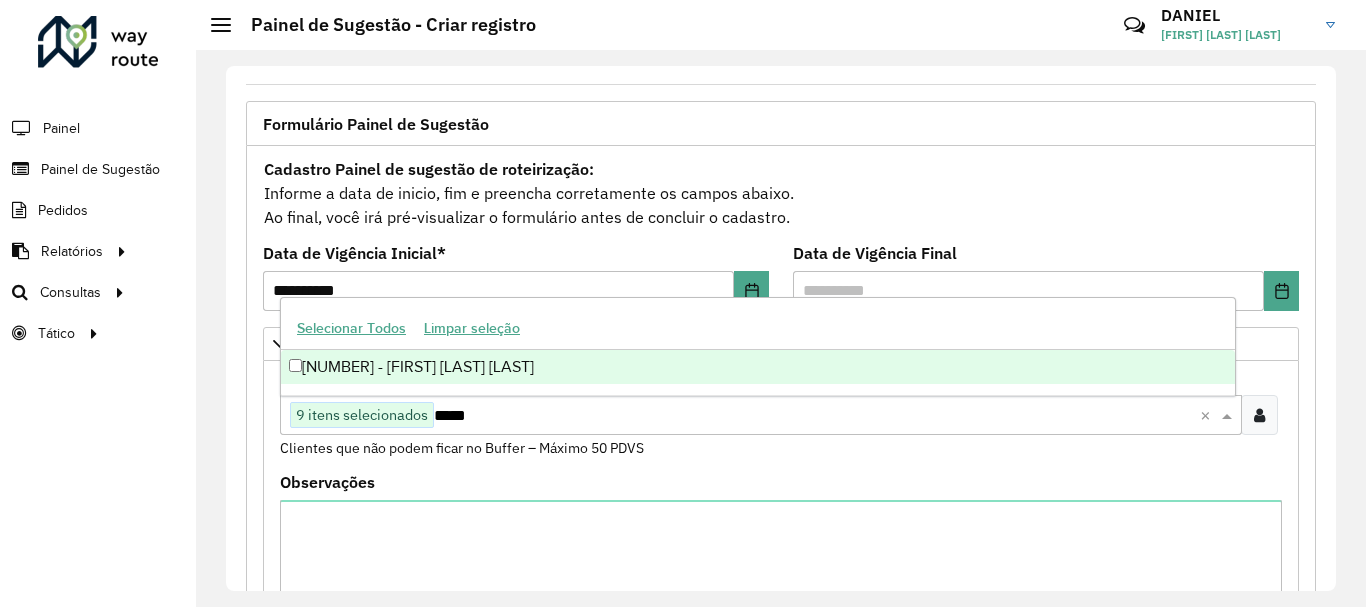 click on "[NUMBER] - [FIRST] [LAST] [LAST]" at bounding box center [758, 367] 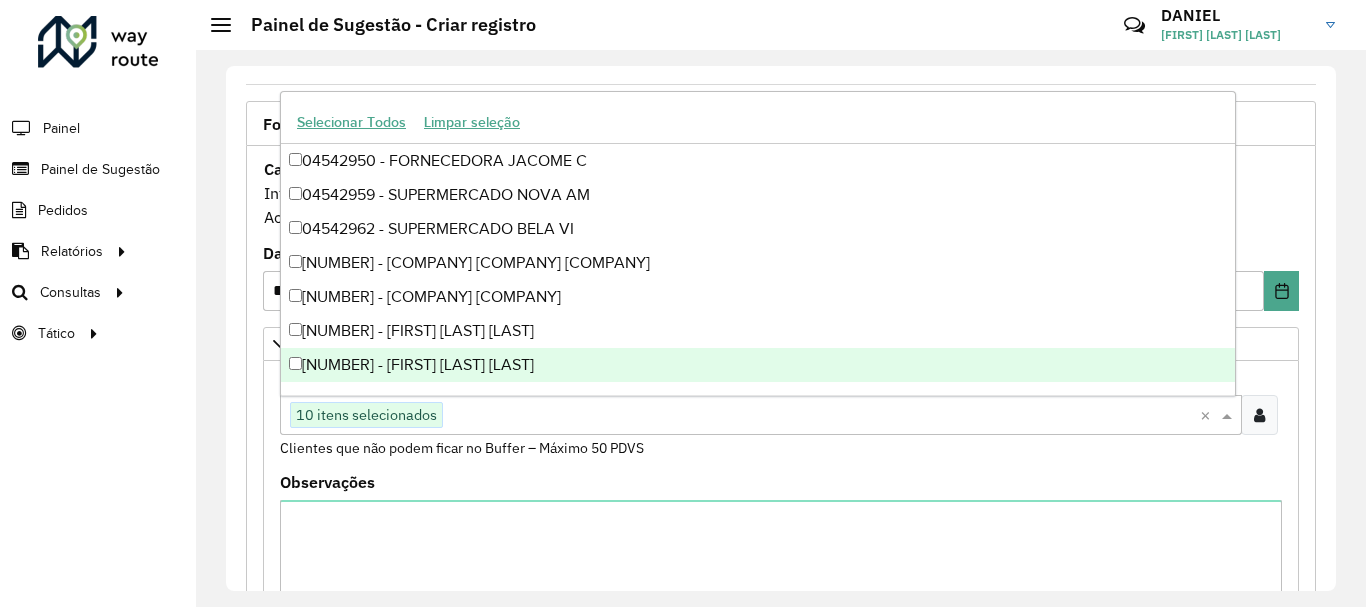 paste on "***" 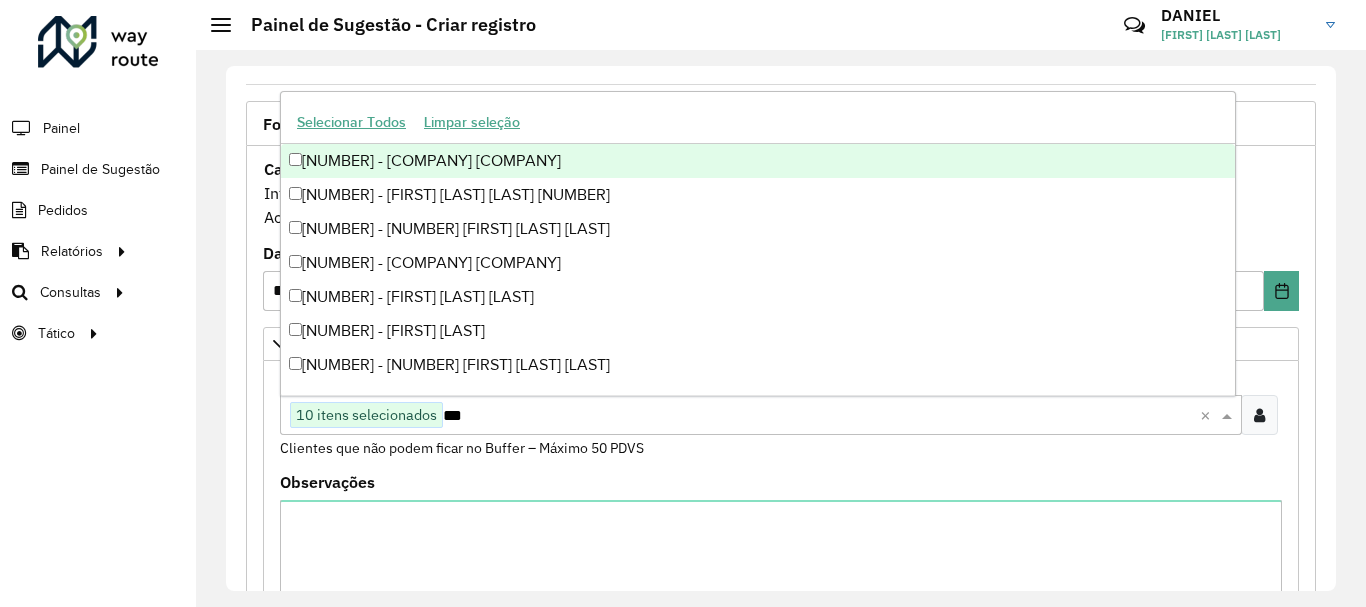 type on "****" 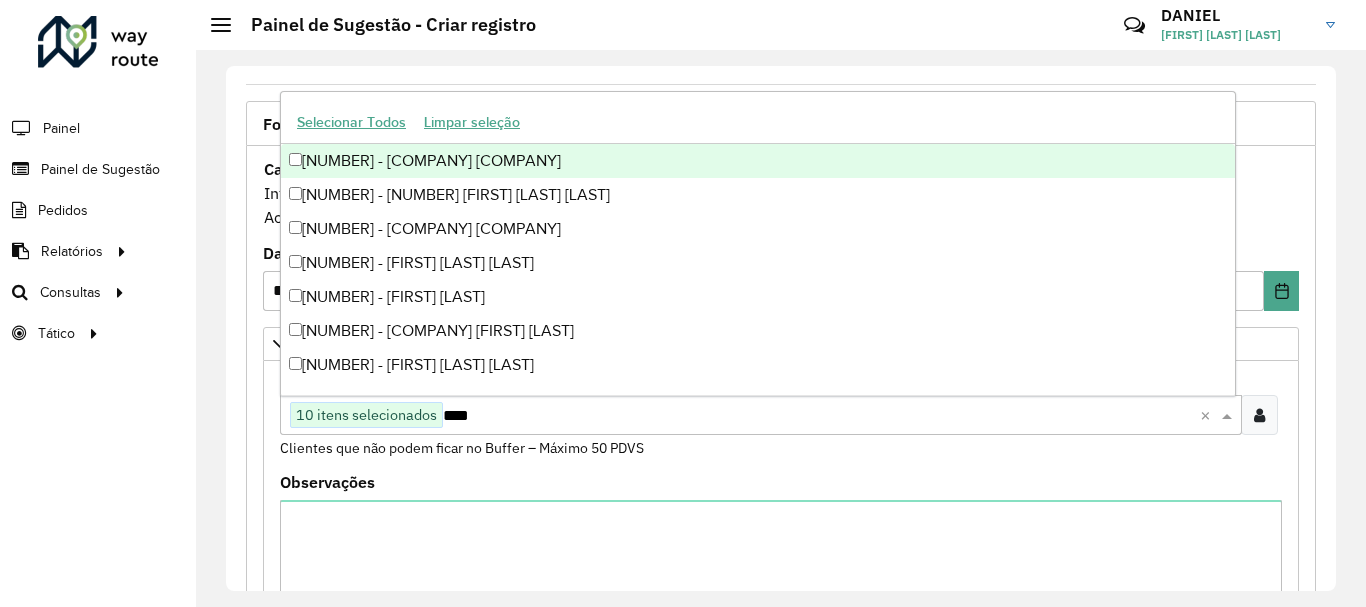click on "[NUMBER] - [COMPANY] [COMPANY]" at bounding box center (758, 161) 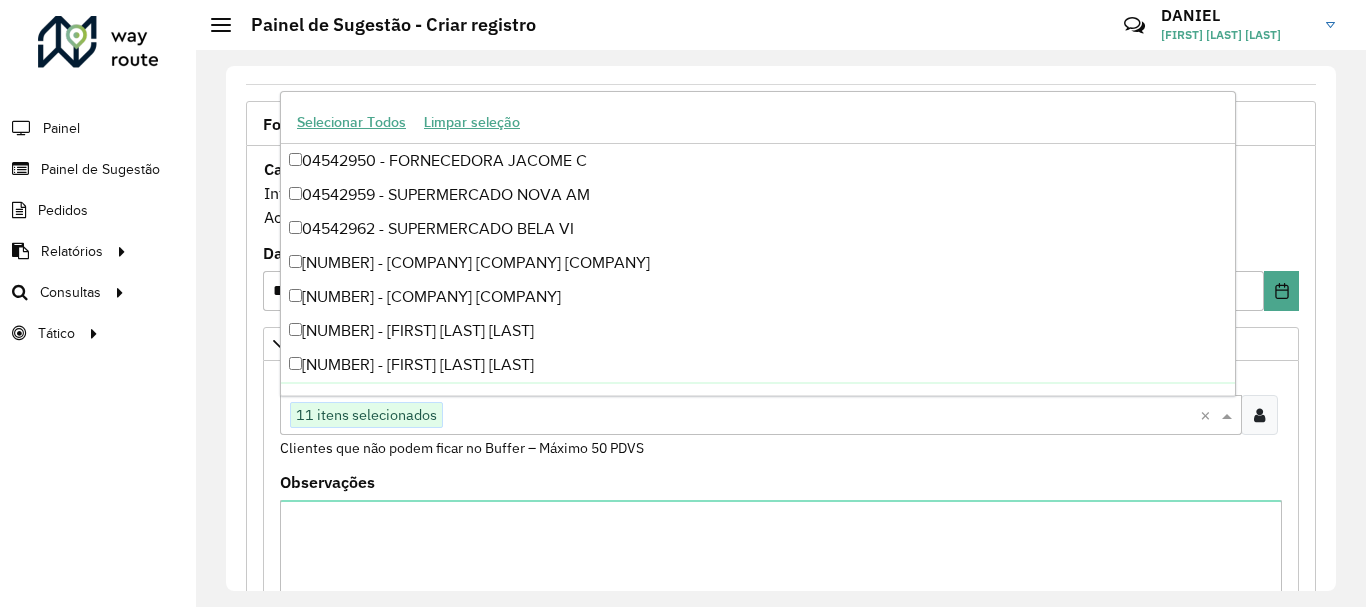 paste on "*****" 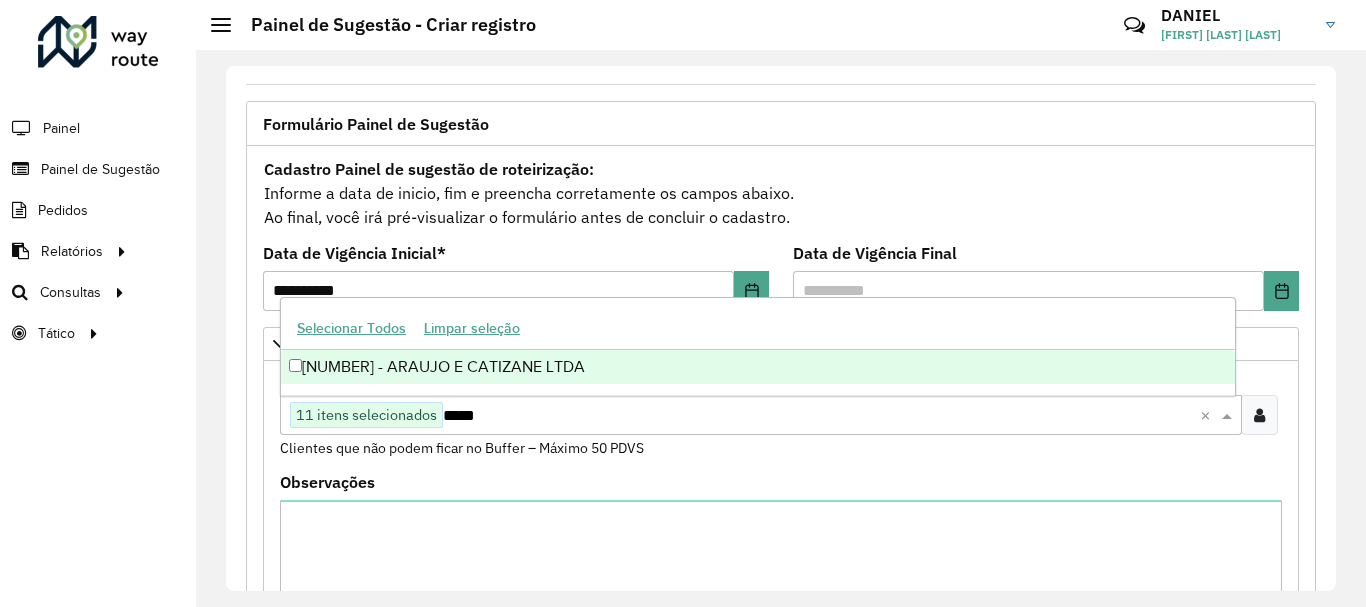 click on "[NUMBER] - ARAUJO E CATIZANE LTDA" at bounding box center (758, 367) 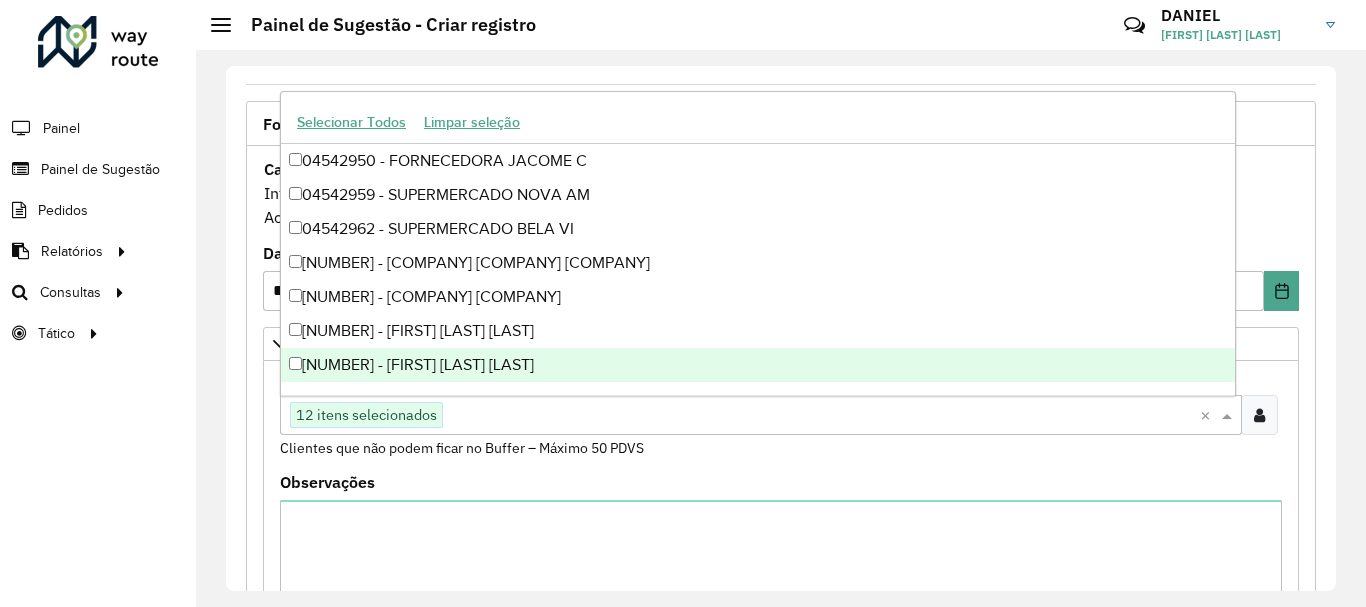 paste on "*****" 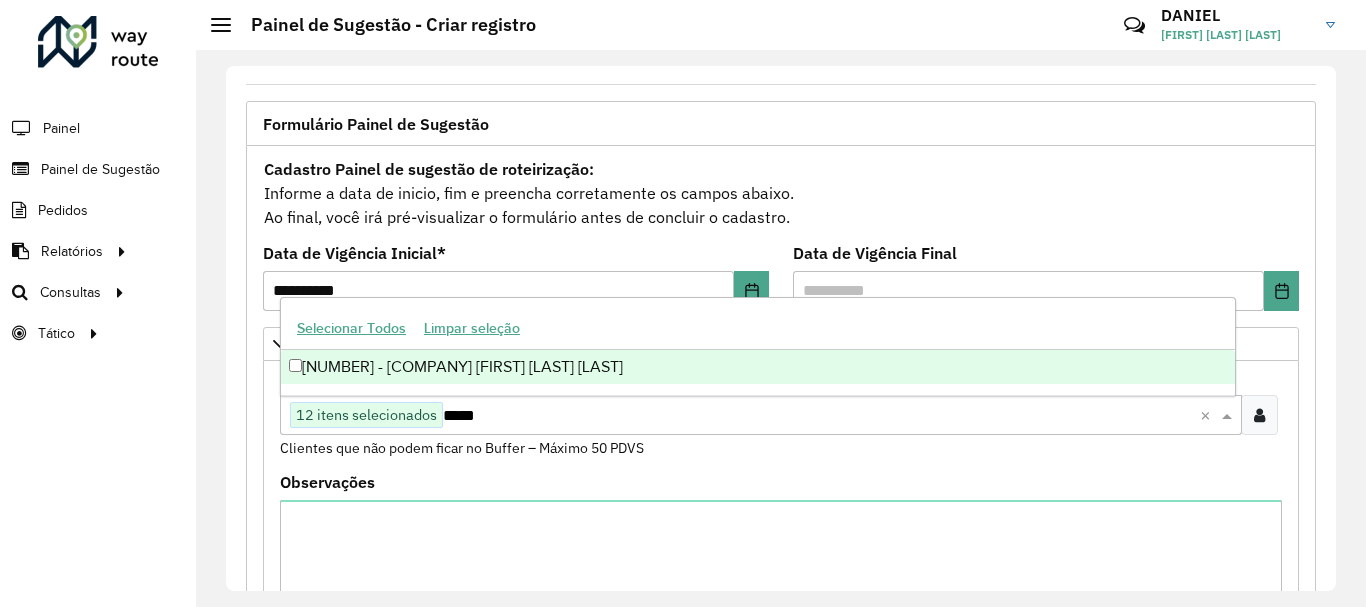 click on "[NUMBER] - [COMPANY] [FIRST] [LAST] [LAST]" at bounding box center (758, 367) 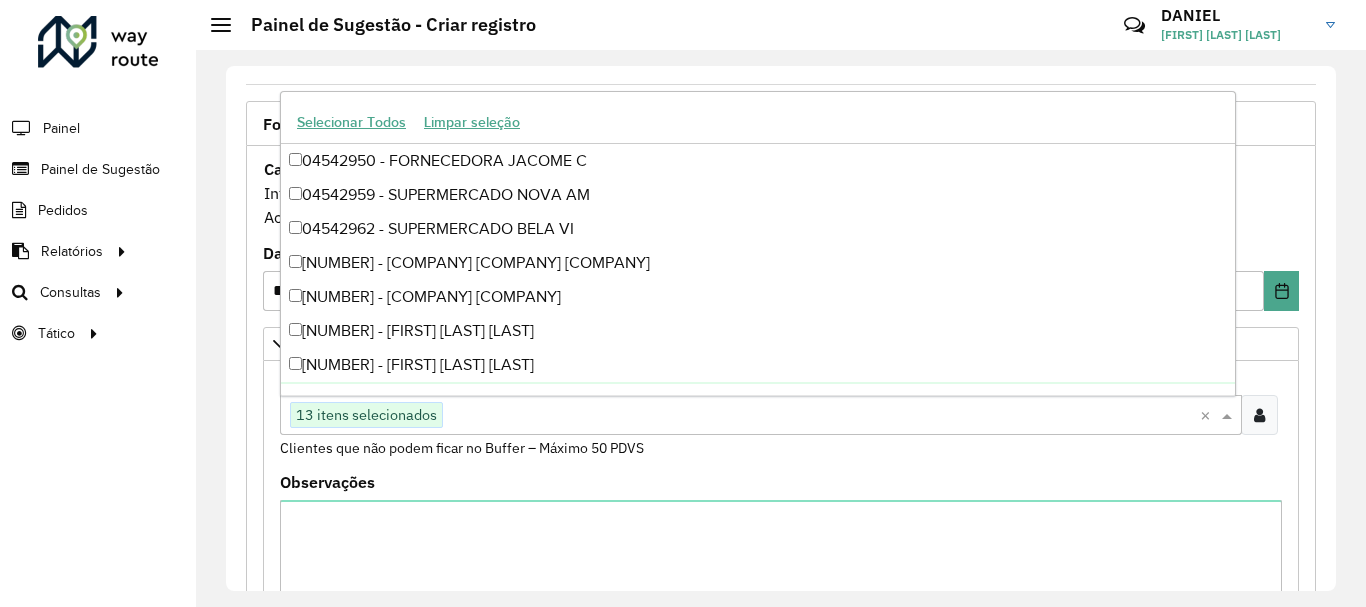 paste on "*****" 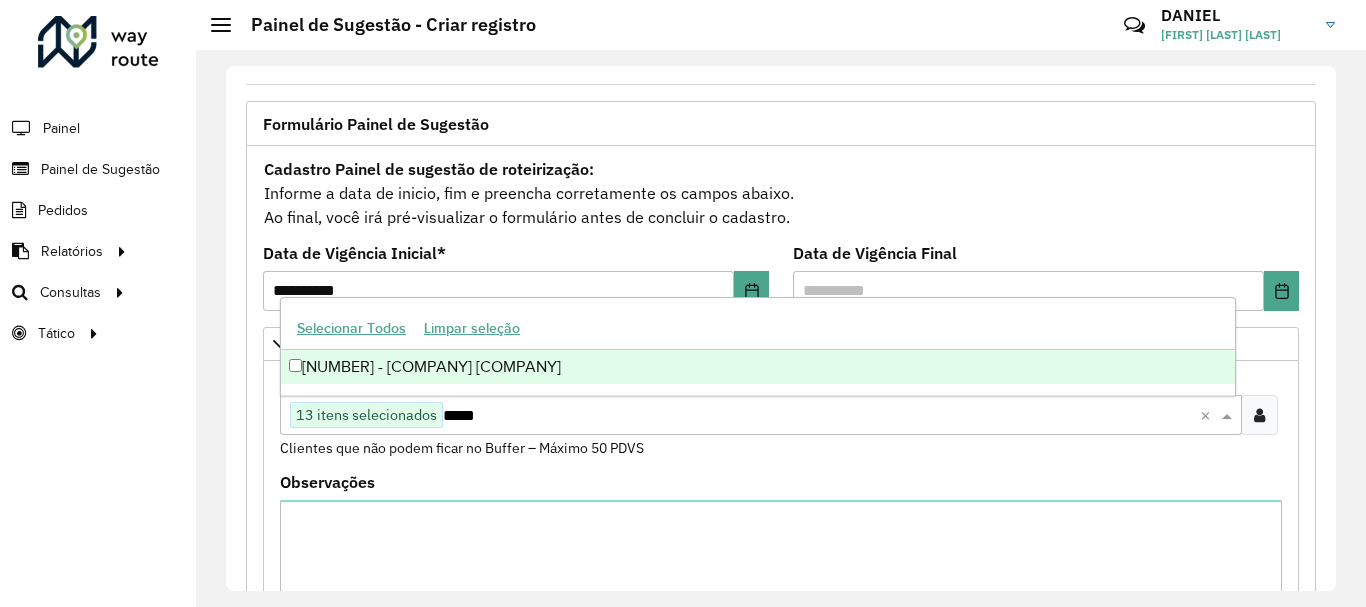 click on "[NUMBER] - [COMPANY] [COMPANY]" at bounding box center [758, 367] 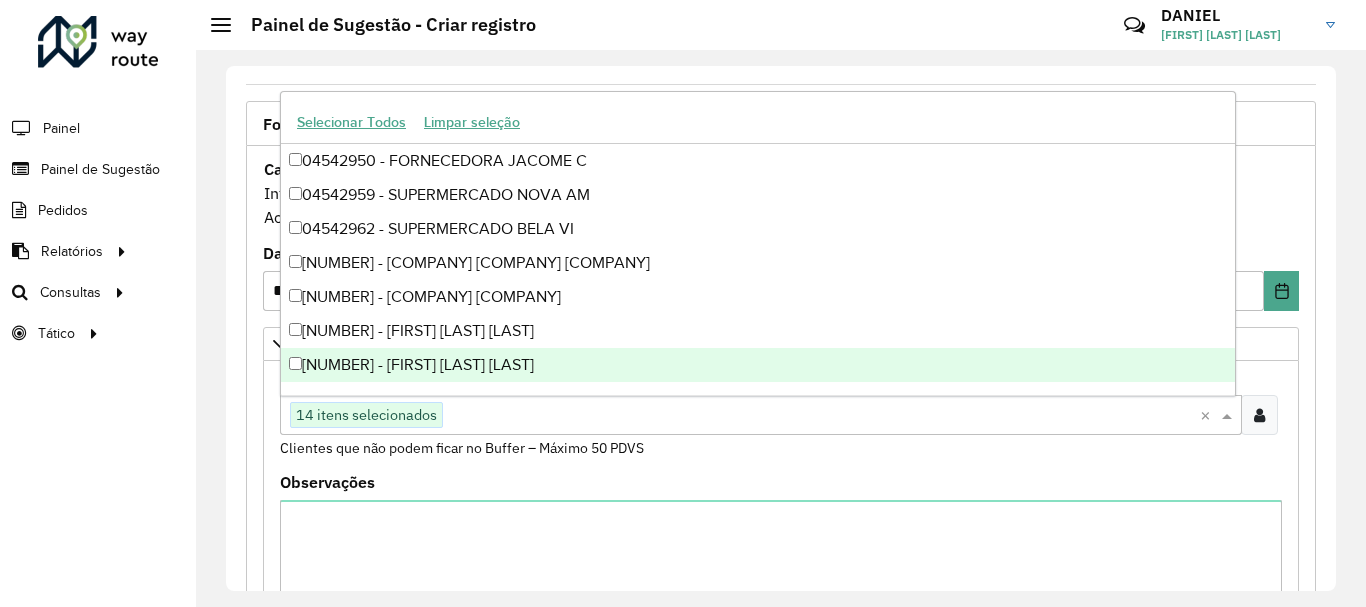 paste on "*****" 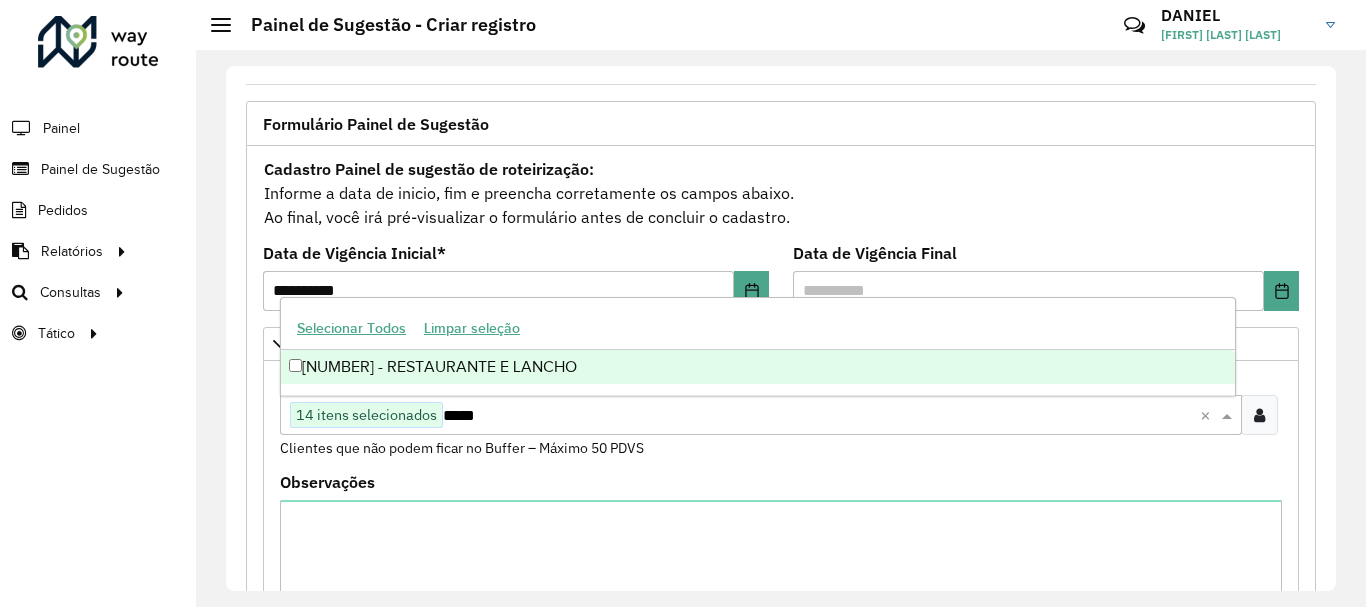 click on "[NUMBER] - RESTAURANTE E LANCHO" at bounding box center (758, 367) 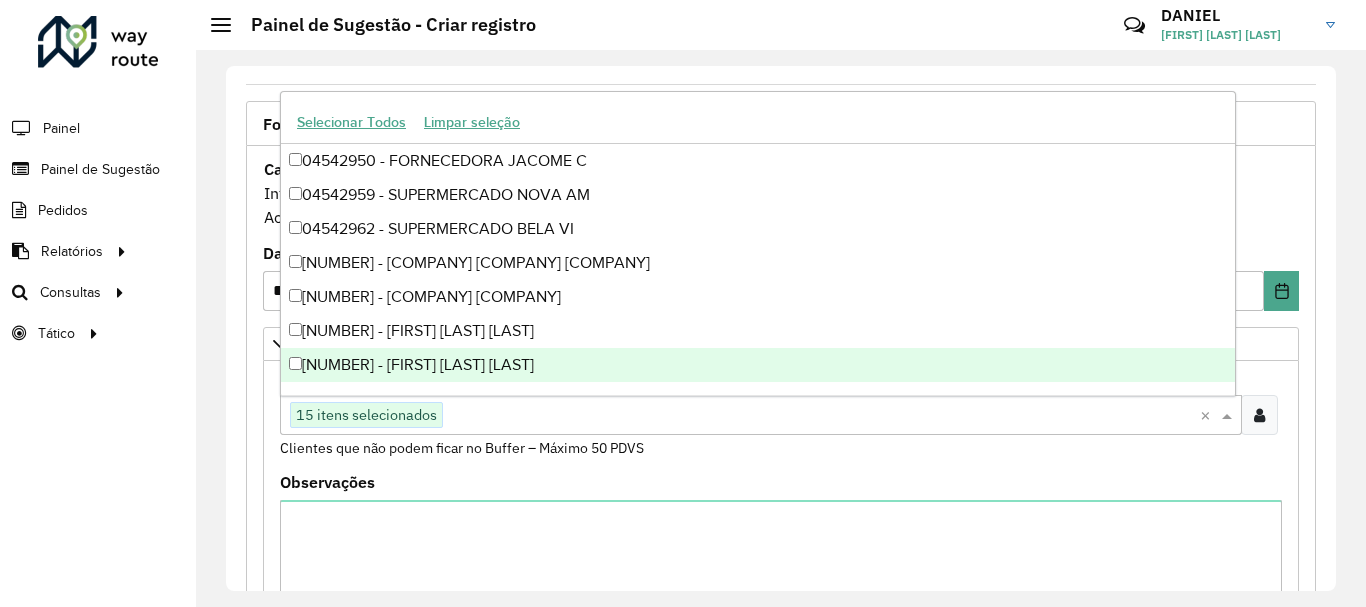 paste on "*****" 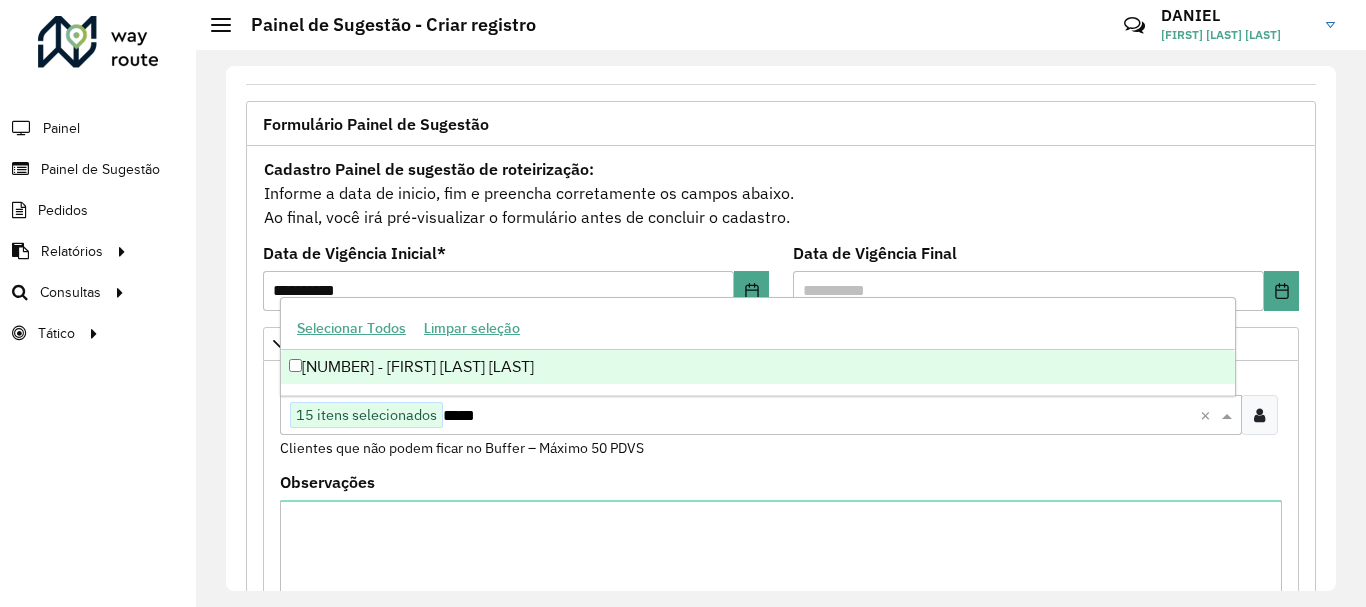 click on "[NUMBER] - [FIRST] [LAST] [LAST]" at bounding box center [758, 367] 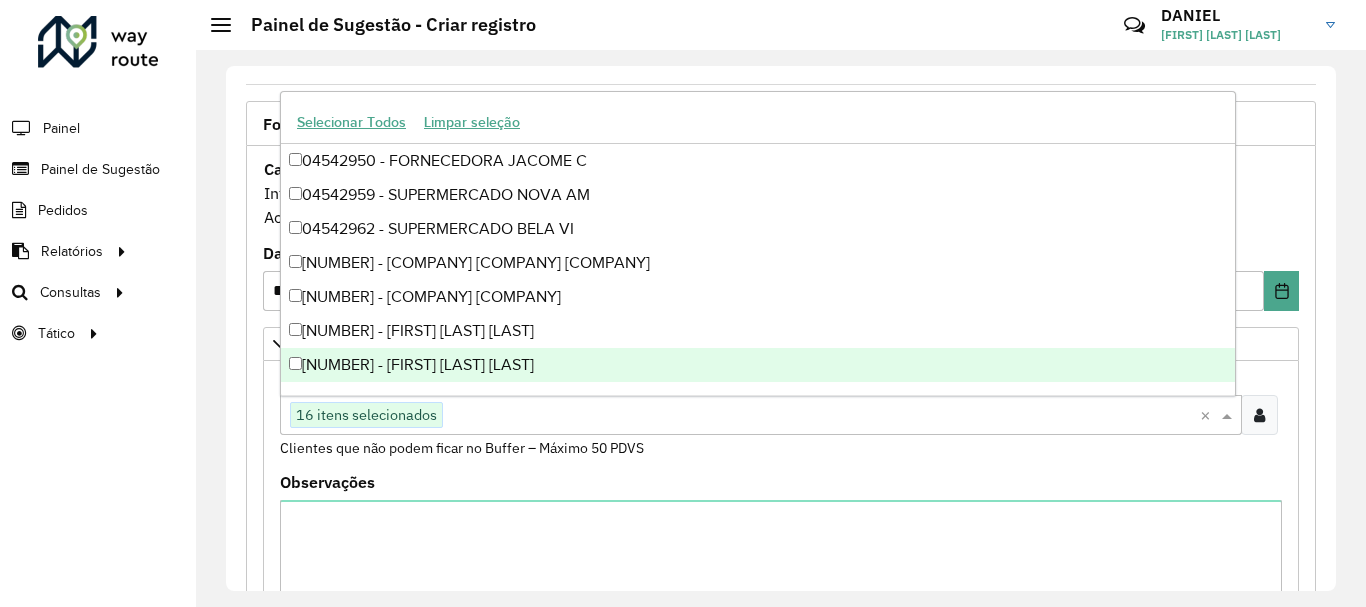 paste on "*****" 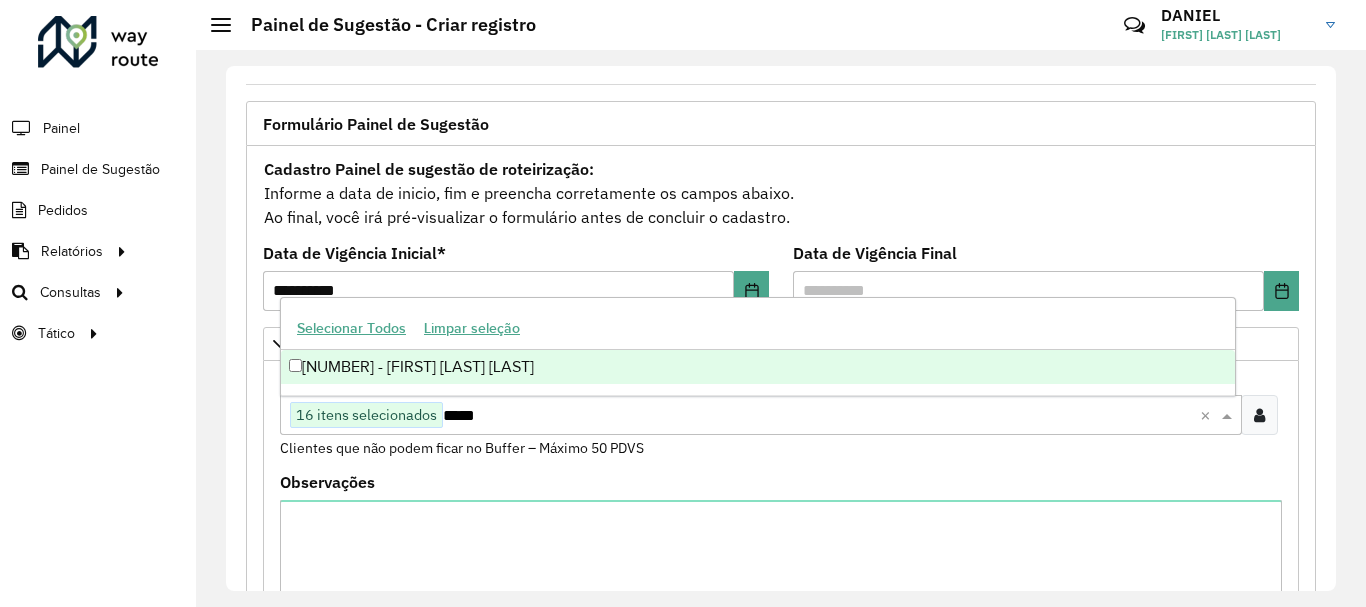 click on "[NUMBER] - [FIRST] [LAST] [LAST]" at bounding box center [758, 367] 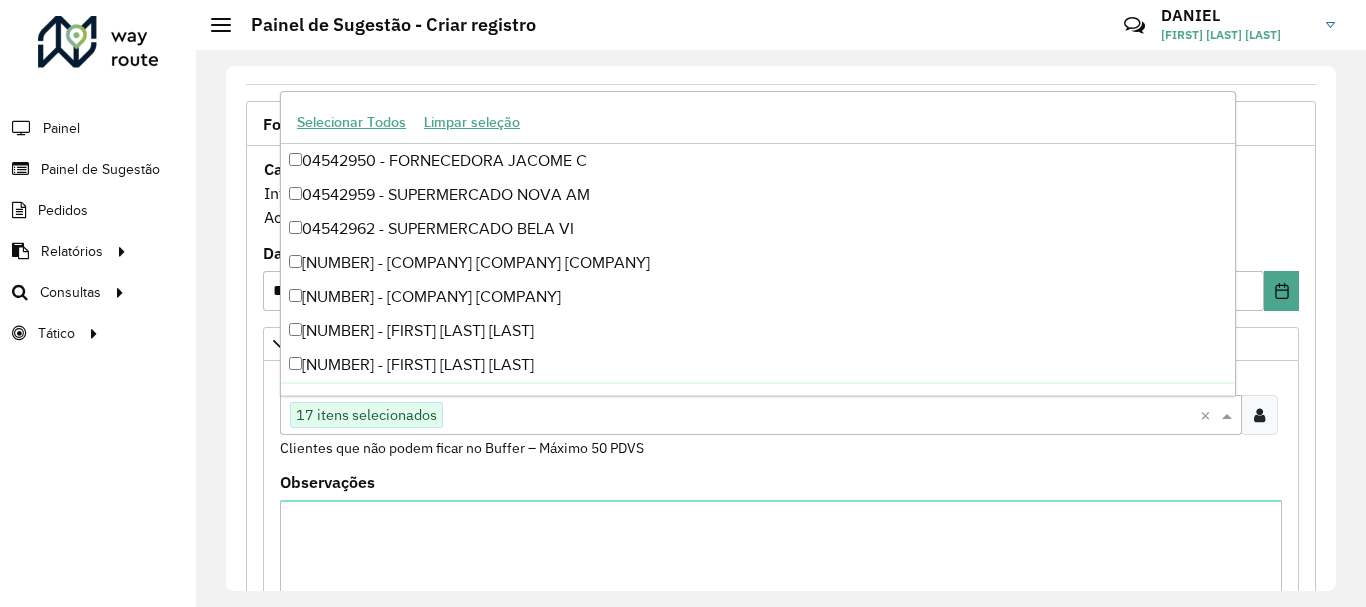 paste on "*****" 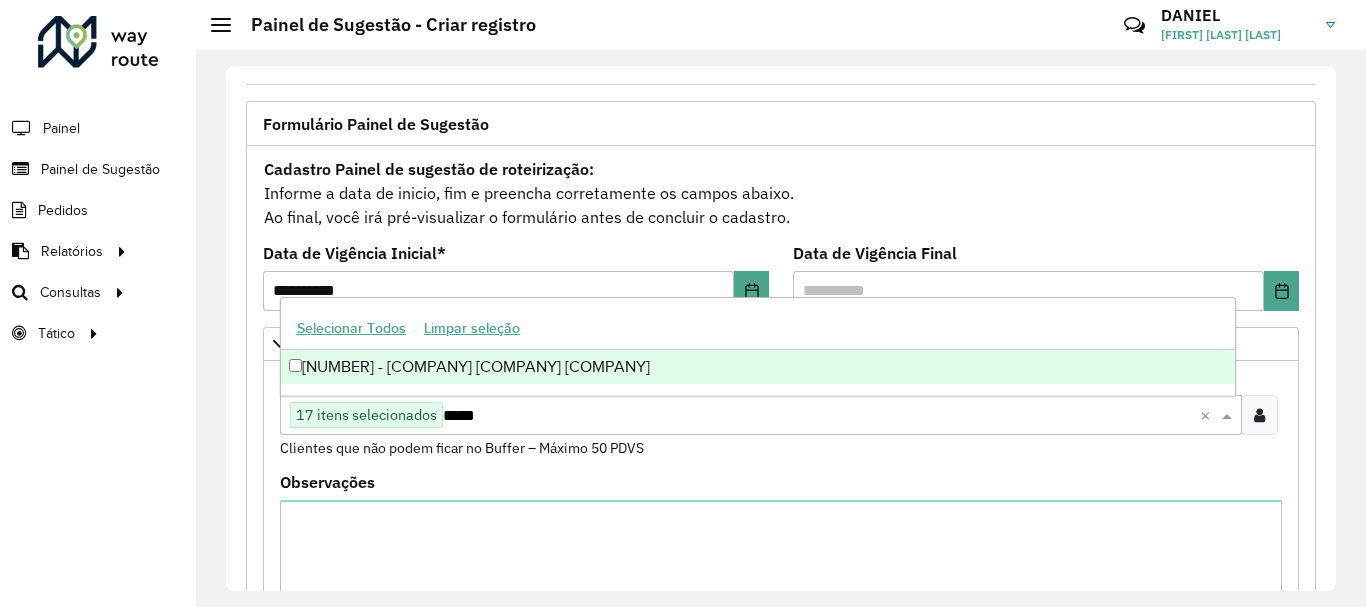 click on "[NUMBER] - [COMPANY] [COMPANY] [COMPANY]" at bounding box center (758, 367) 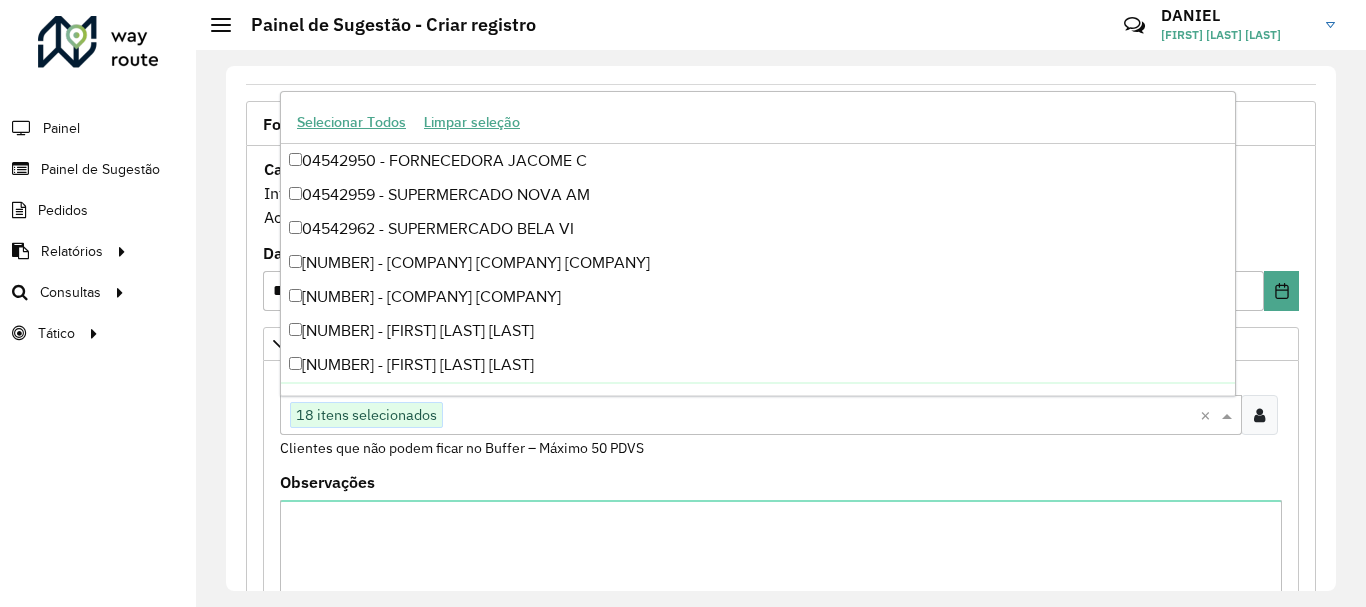 paste on "*****" 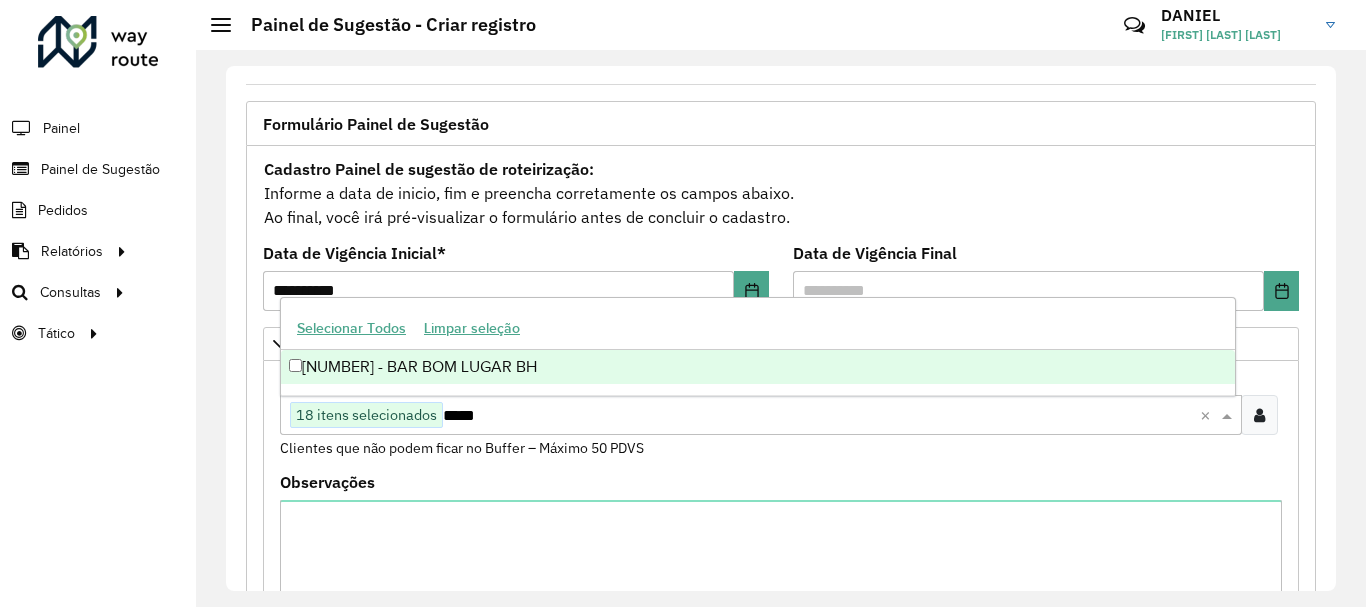 click on "[NUMBER] - BAR BOM LUGAR BH" at bounding box center (758, 367) 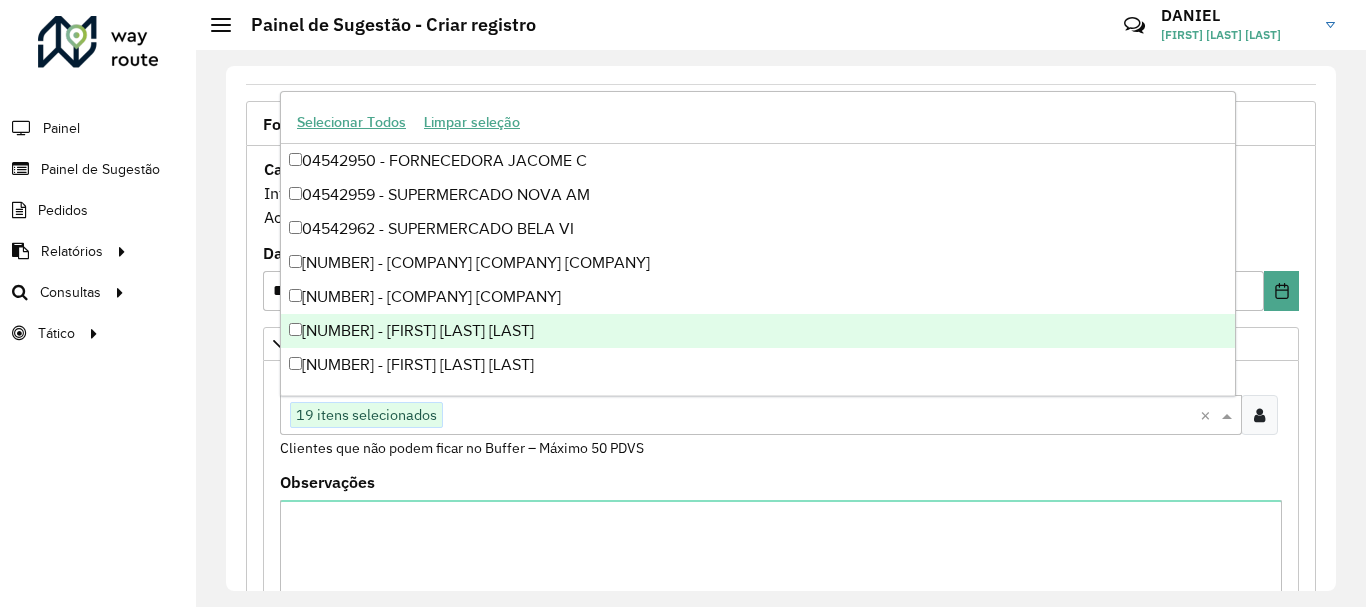 paste on "*****" 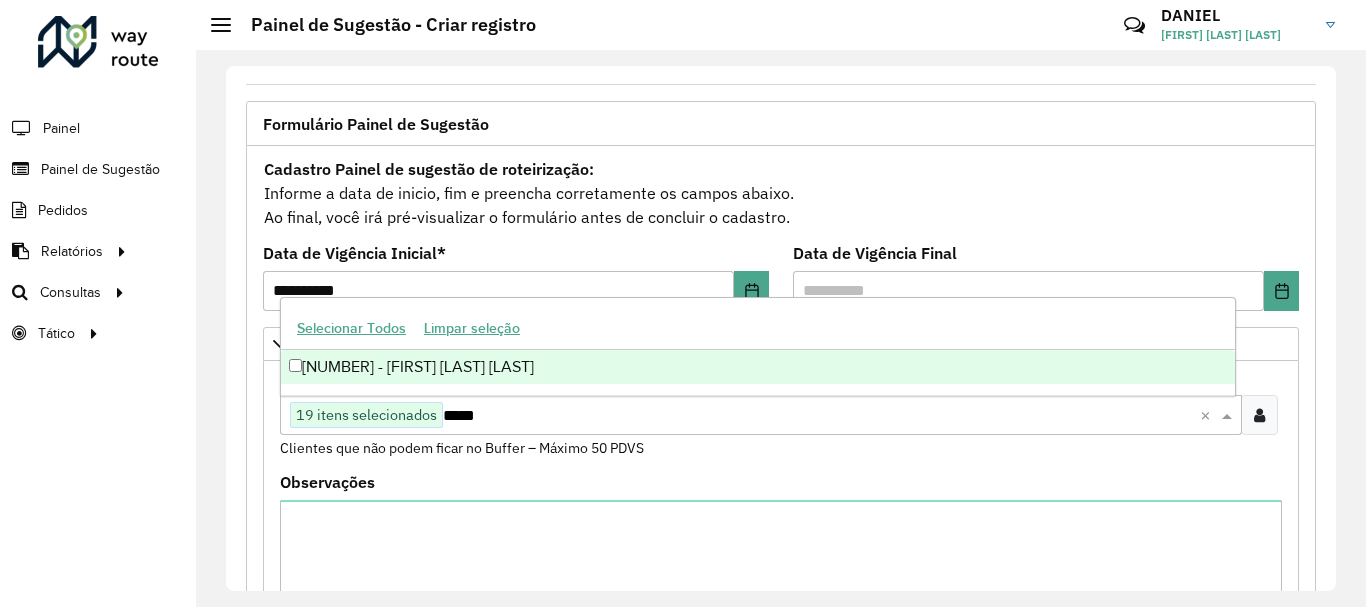 click on "[NUMBER] - [FIRST] [LAST] [LAST]" at bounding box center (758, 367) 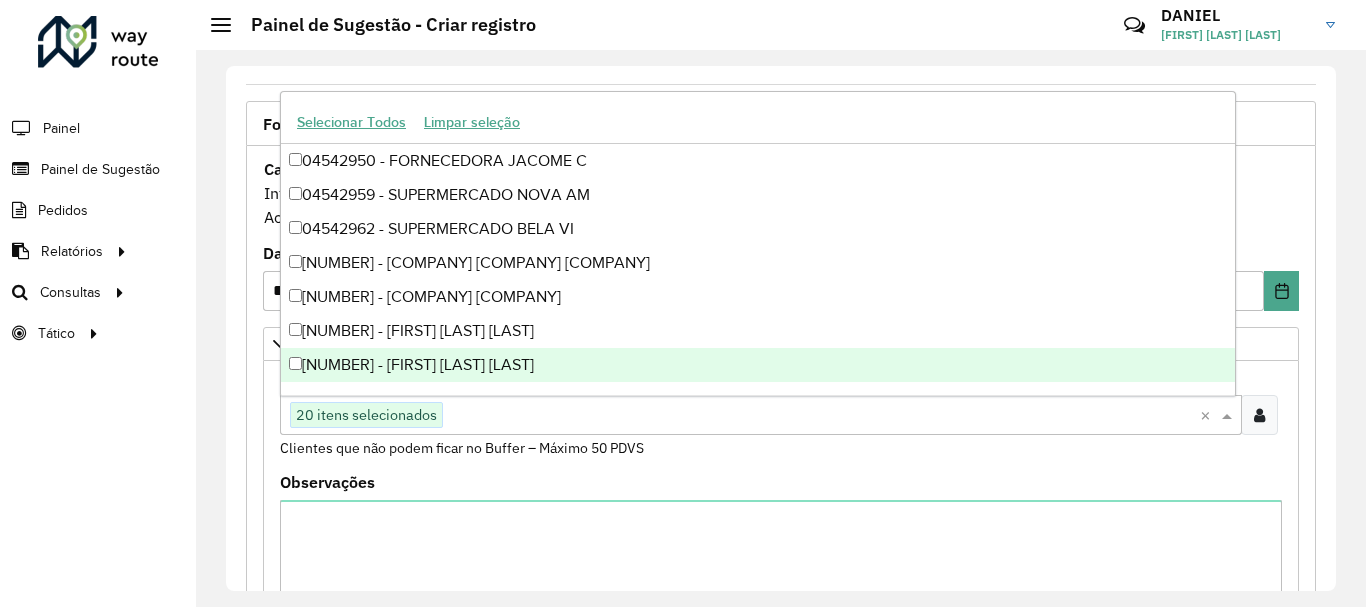 paste on "*****" 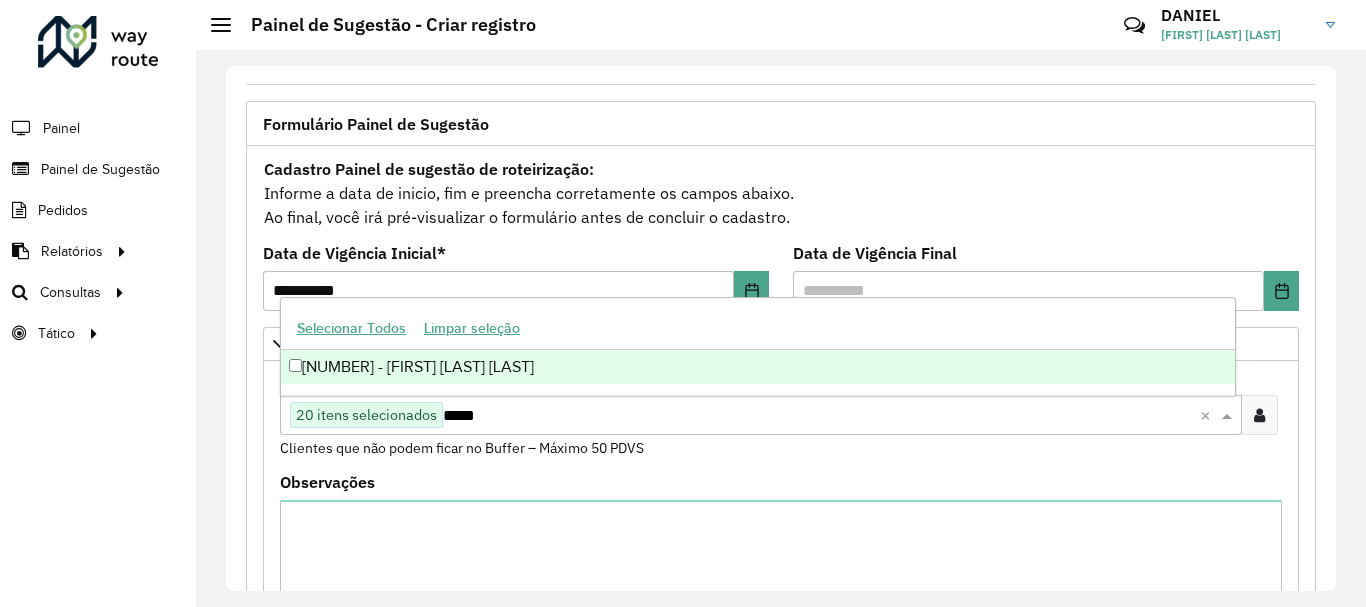 click on "[NUMBER] - [FIRST] [LAST] [LAST]" at bounding box center (758, 367) 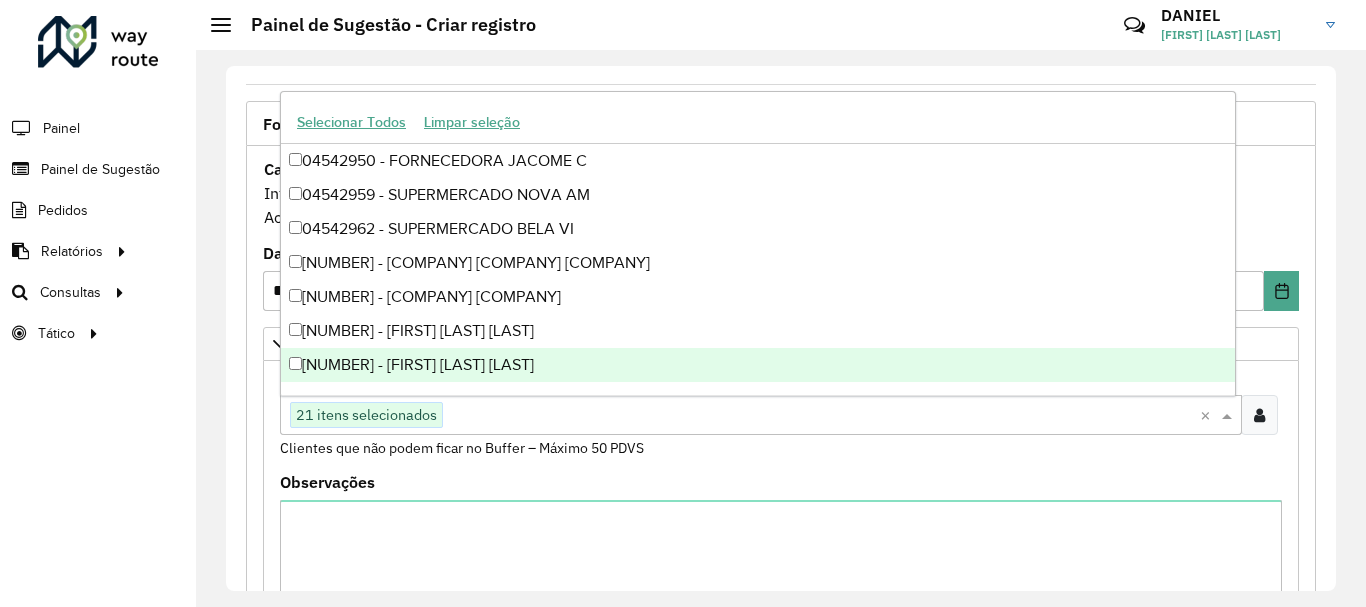 paste on "*****" 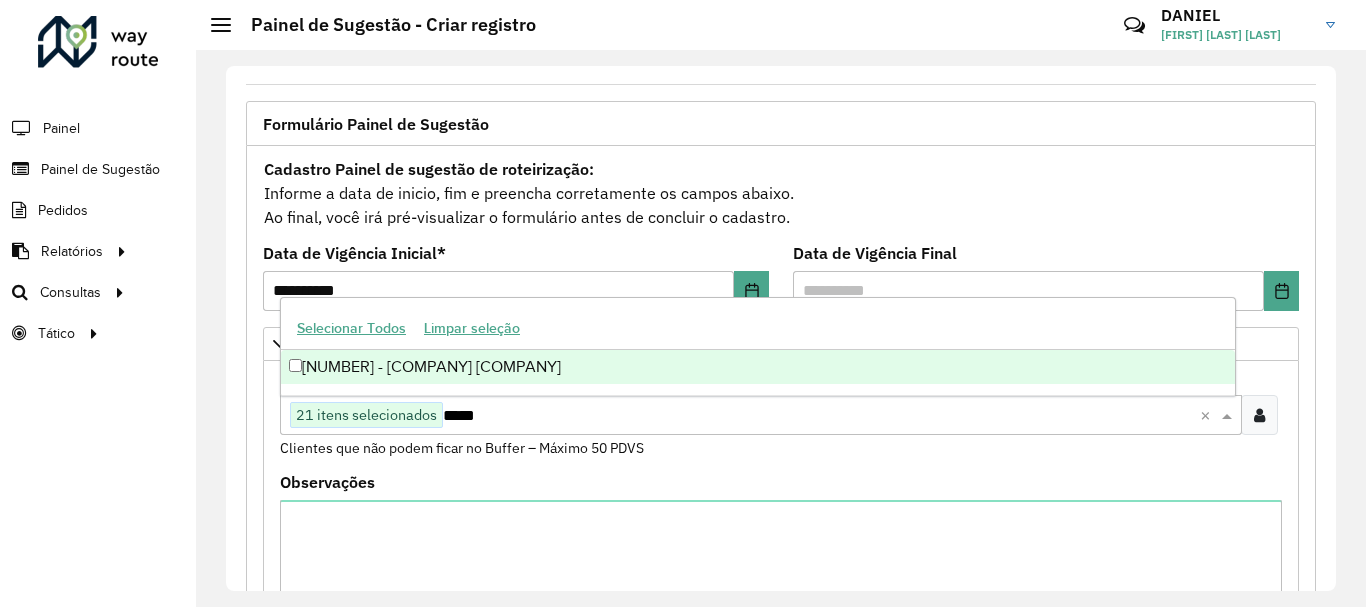 click on "[NUMBER] - [COMPANY] [COMPANY]" at bounding box center (758, 367) 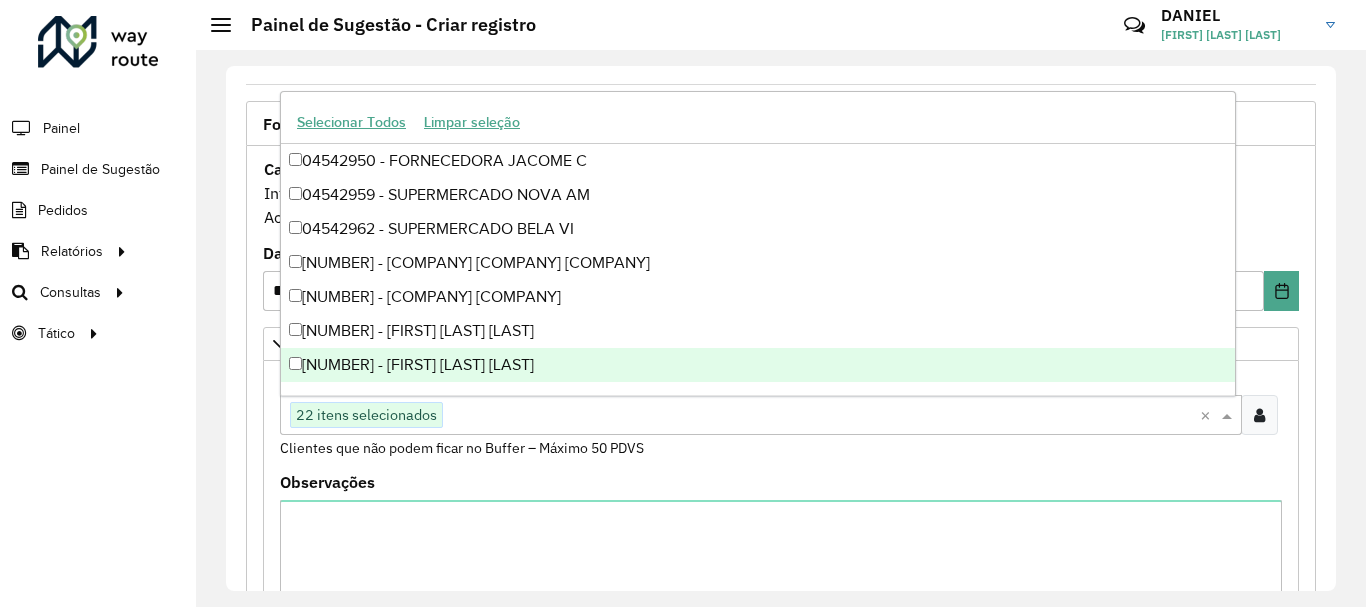 paste on "*****" 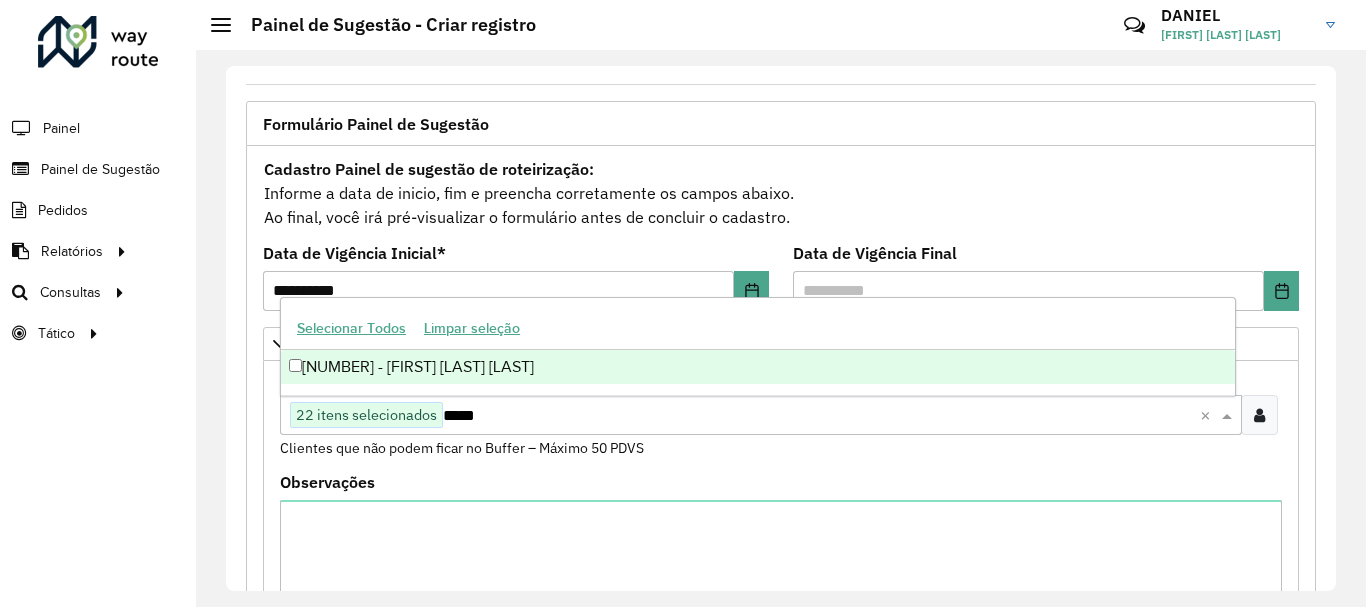 click on "[NUMBER] - [FIRST] [LAST] [LAST]" at bounding box center [758, 367] 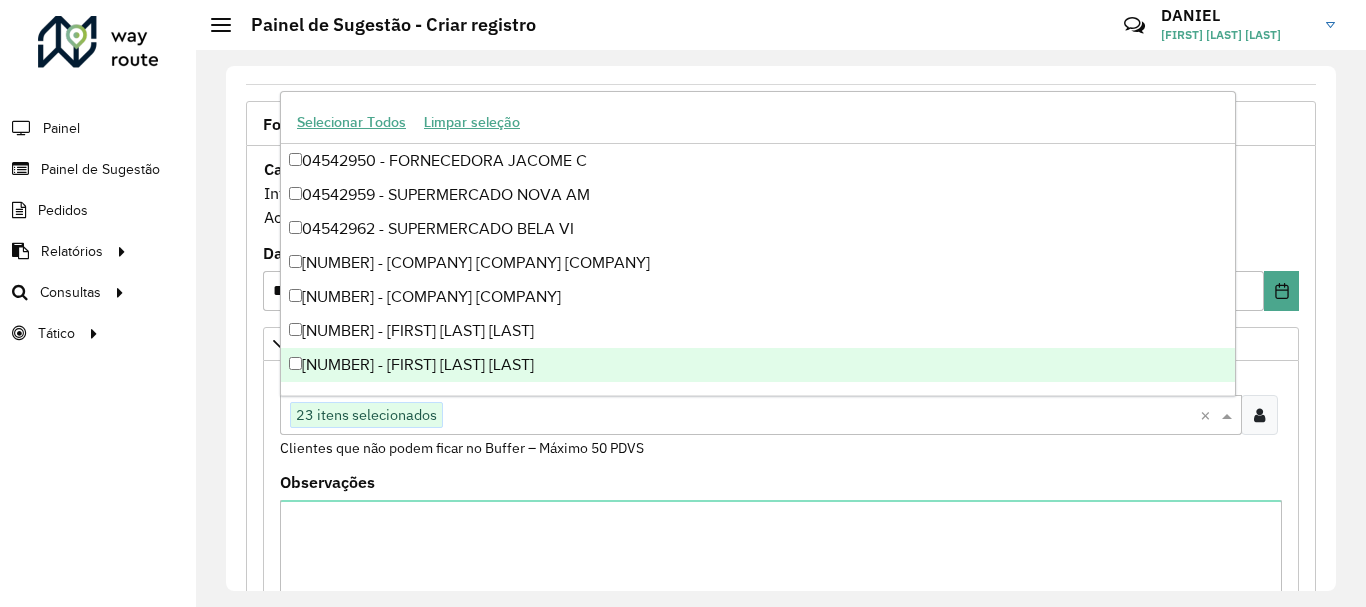 paste on "****" 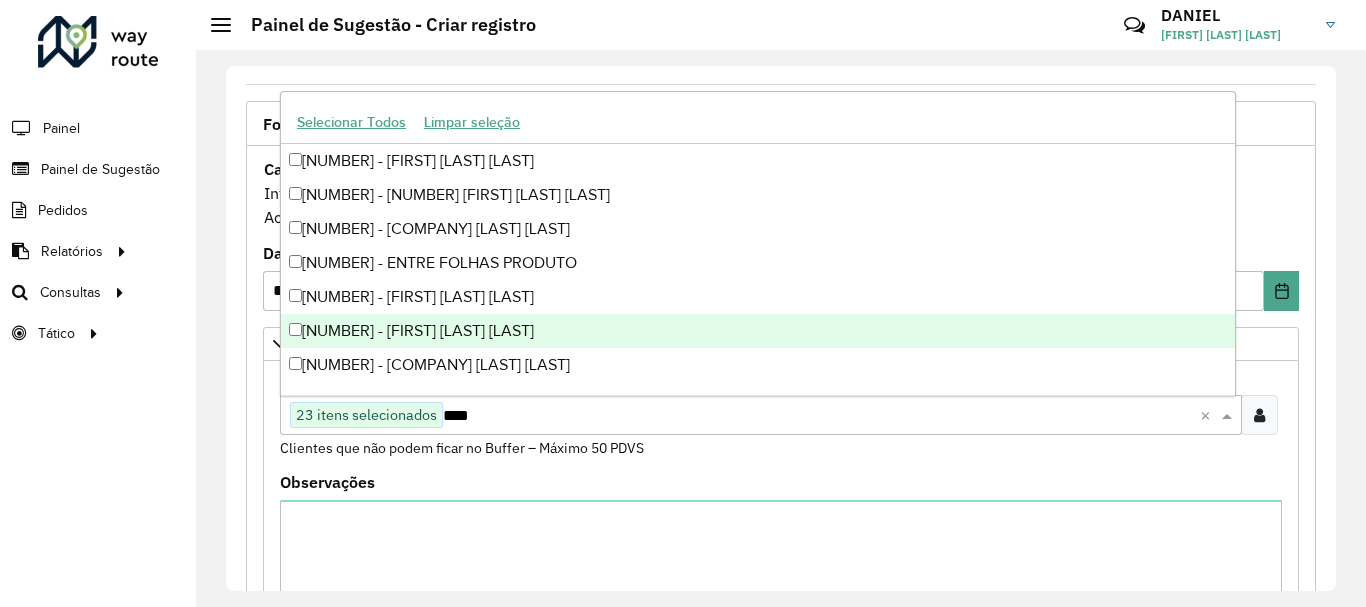 type on "*****" 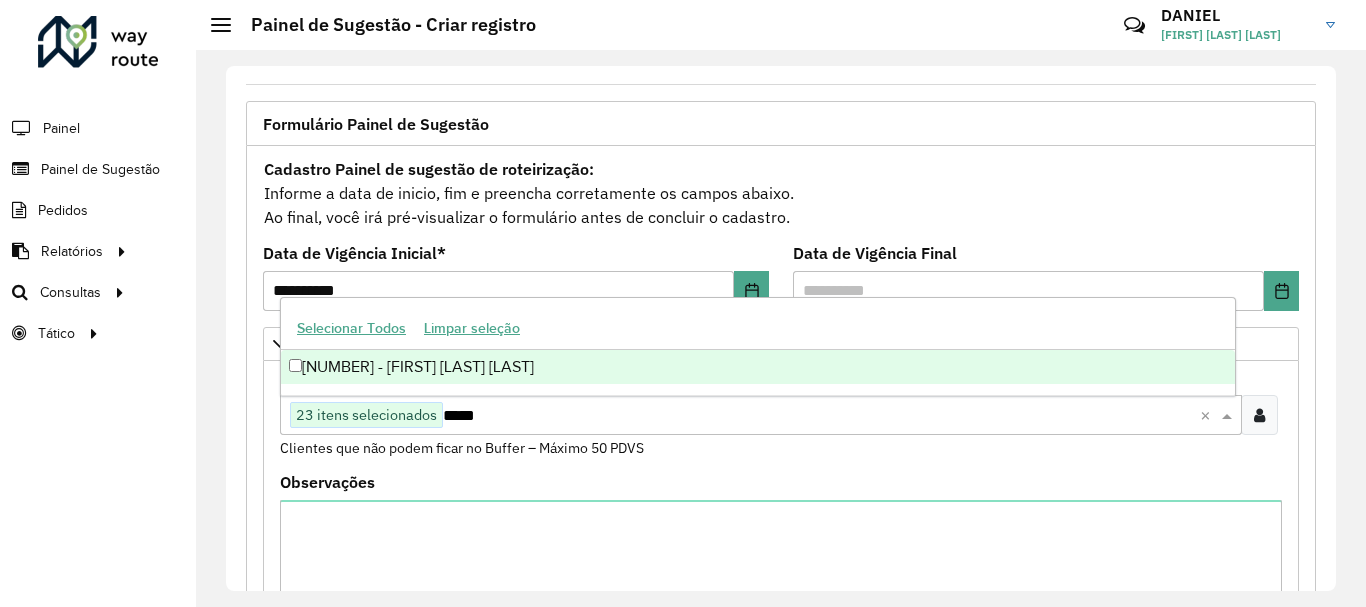 click on "[NUMBER] - [FIRST] [LAST] [LAST]" at bounding box center (758, 367) 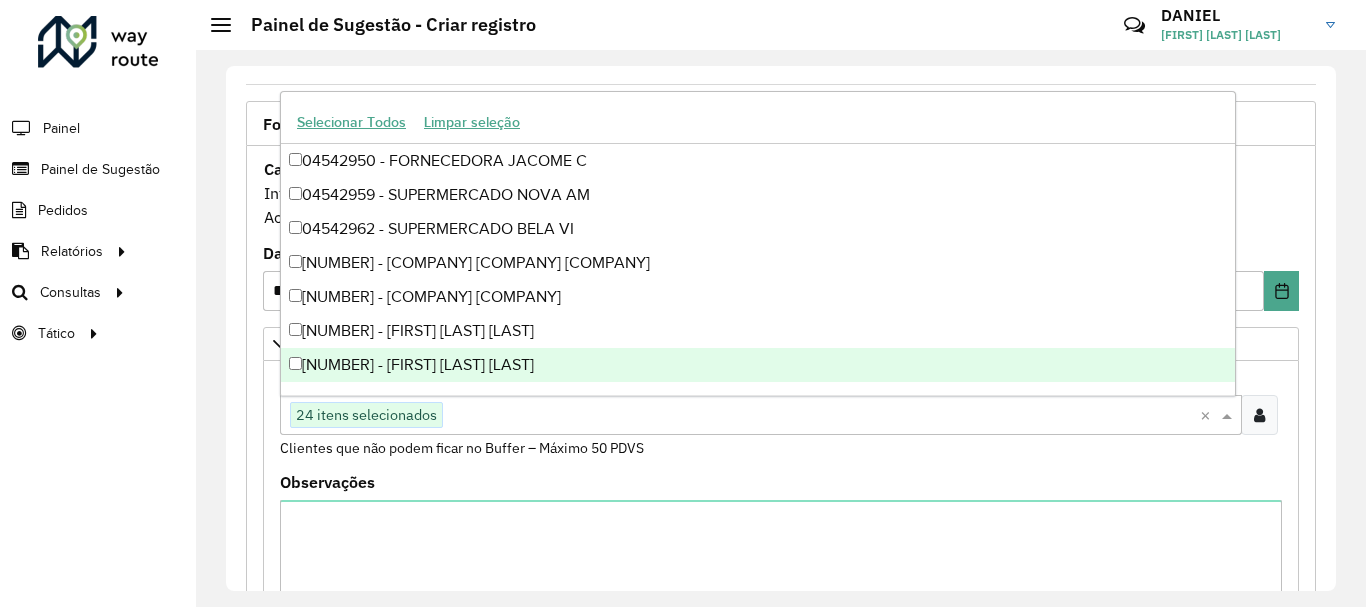 paste on "*****" 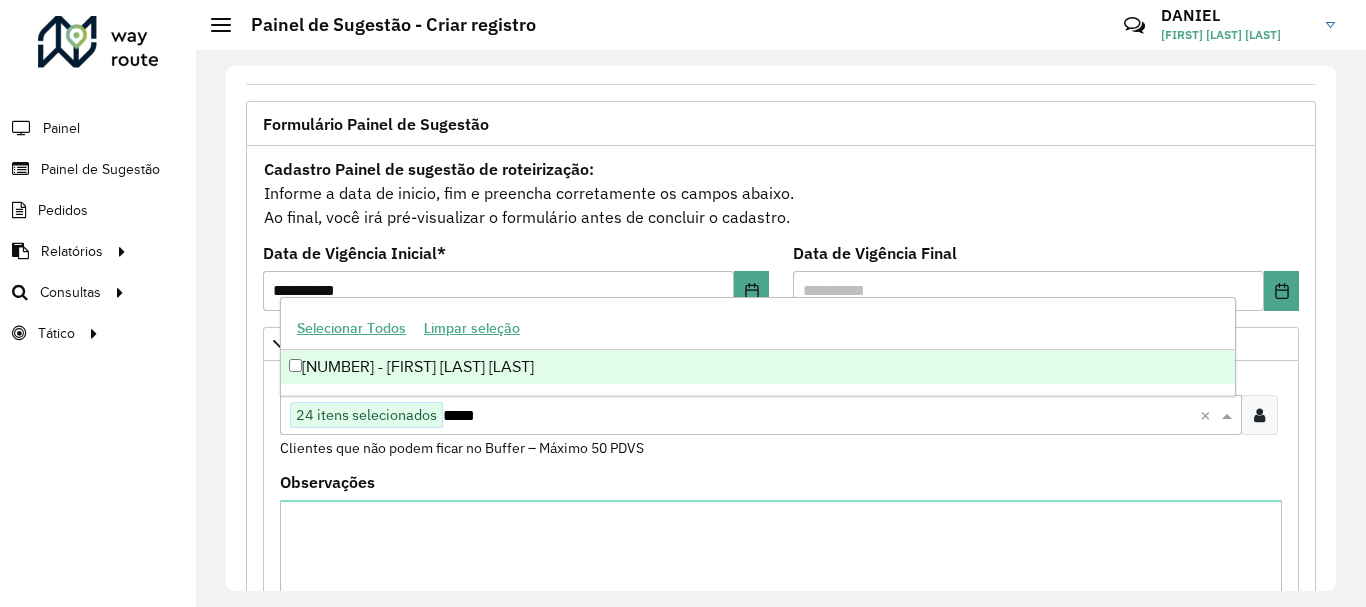 click on "[NUMBER] - [FIRST] [LAST] [LAST]" at bounding box center [758, 367] 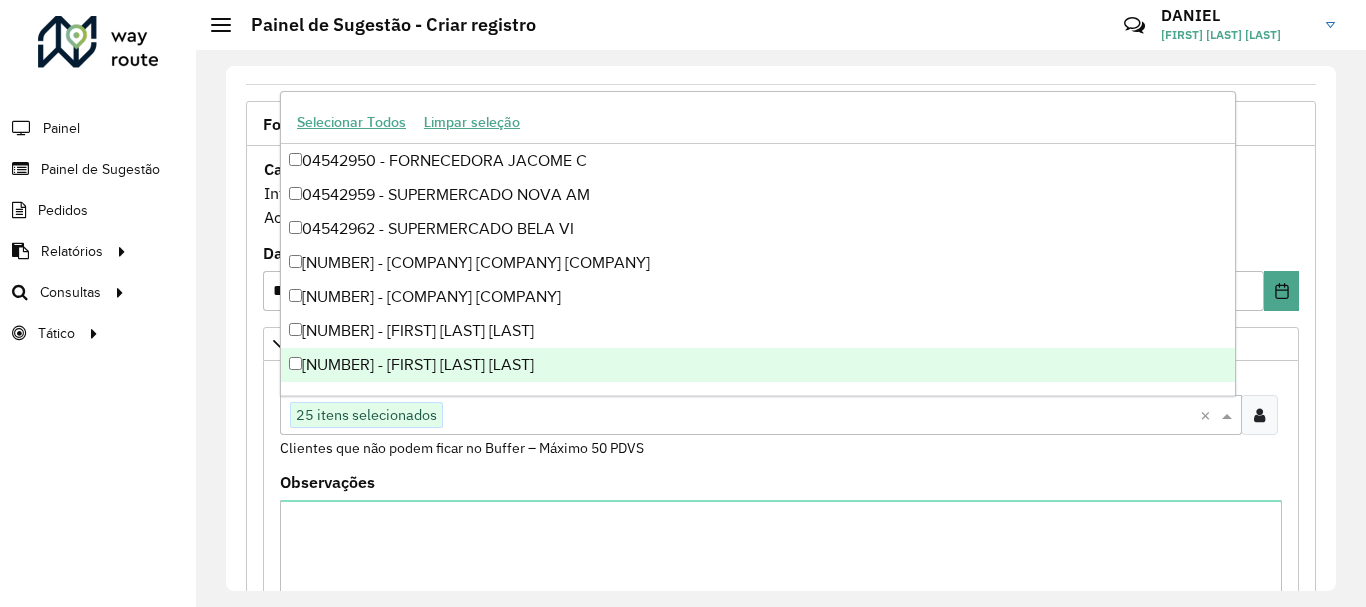 paste on "*****" 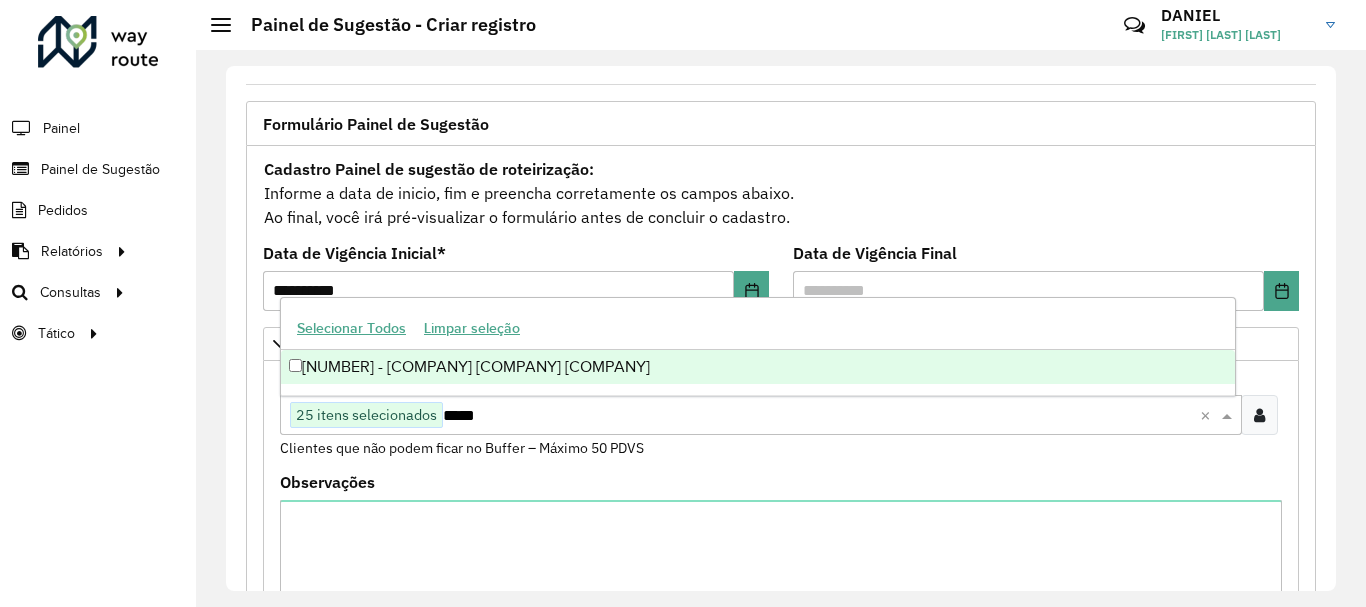 click on "[NUMBER] - [COMPANY] [COMPANY] [COMPANY]" at bounding box center (758, 367) 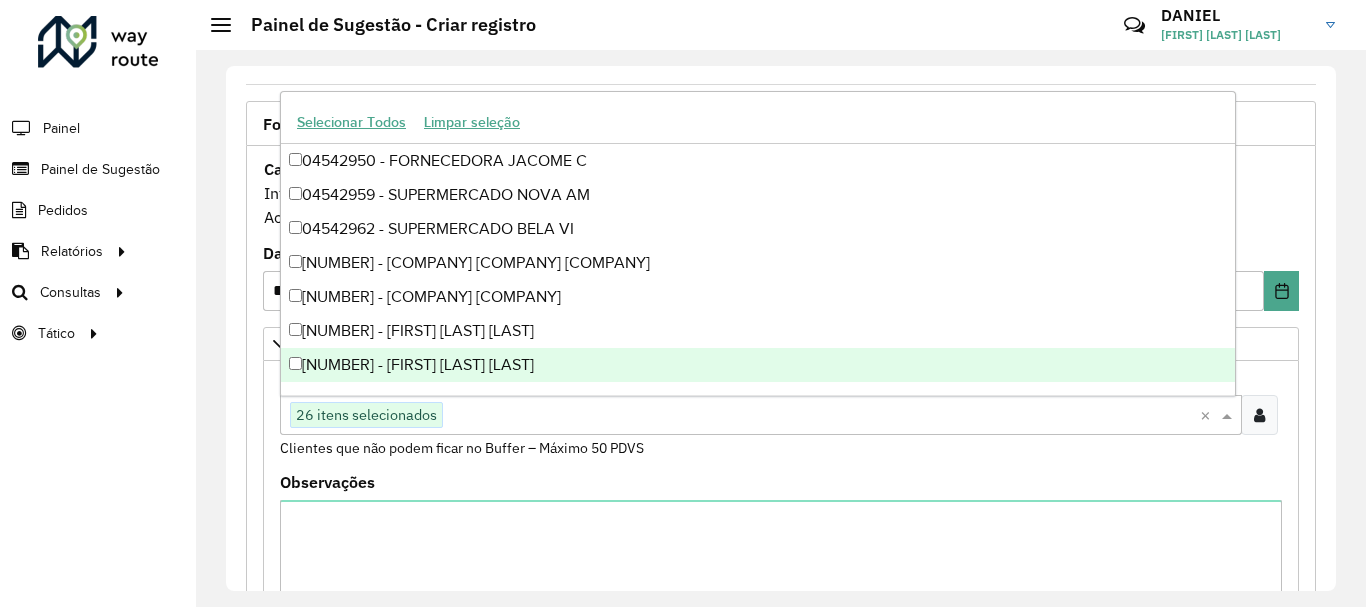 paste on "*****" 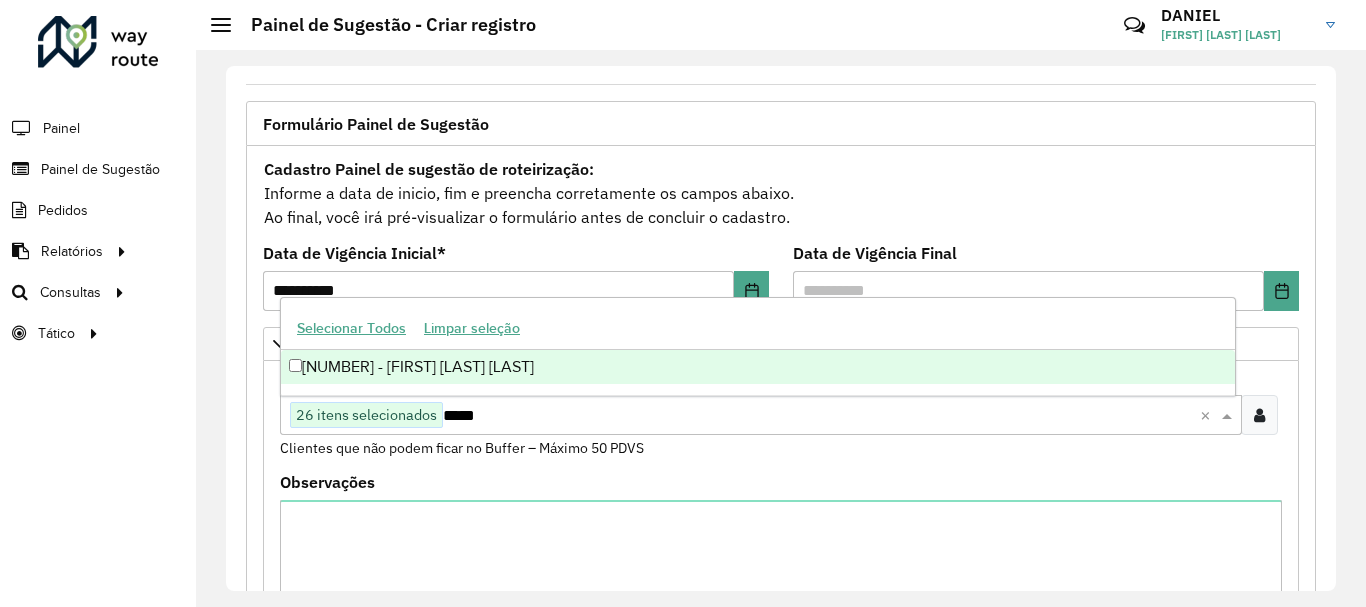click on "[NUMBER] - [FIRST] [LAST] [LAST]" at bounding box center (758, 367) 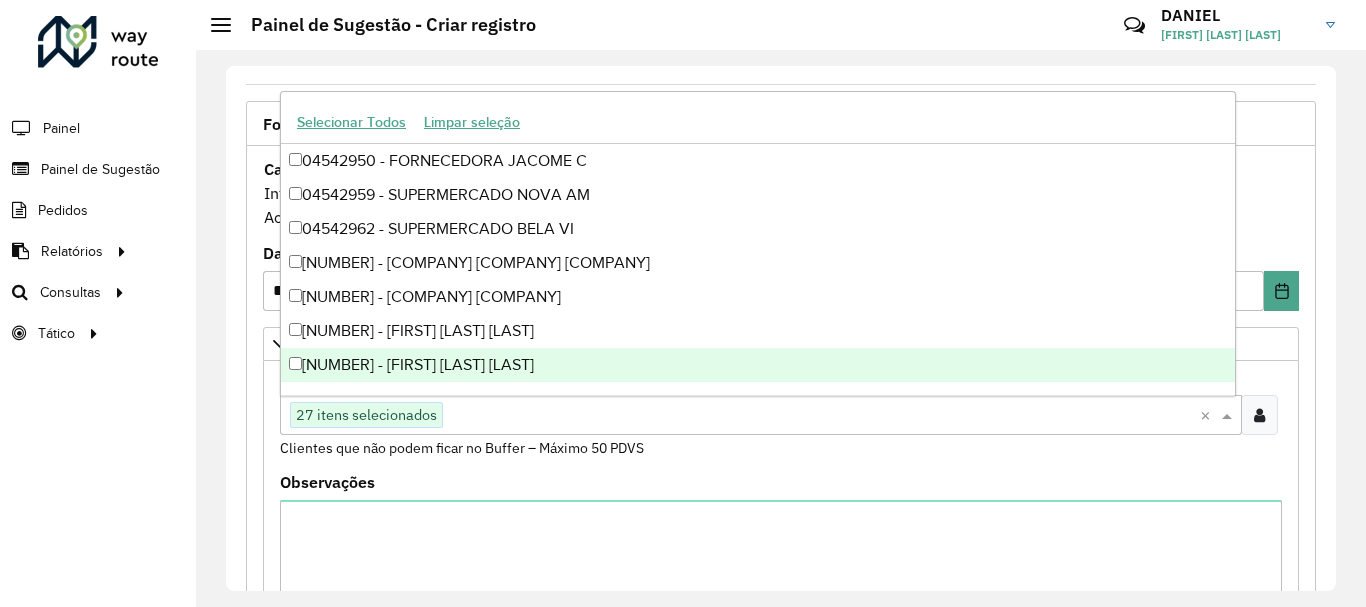 click on "**********" at bounding box center [781, 967] 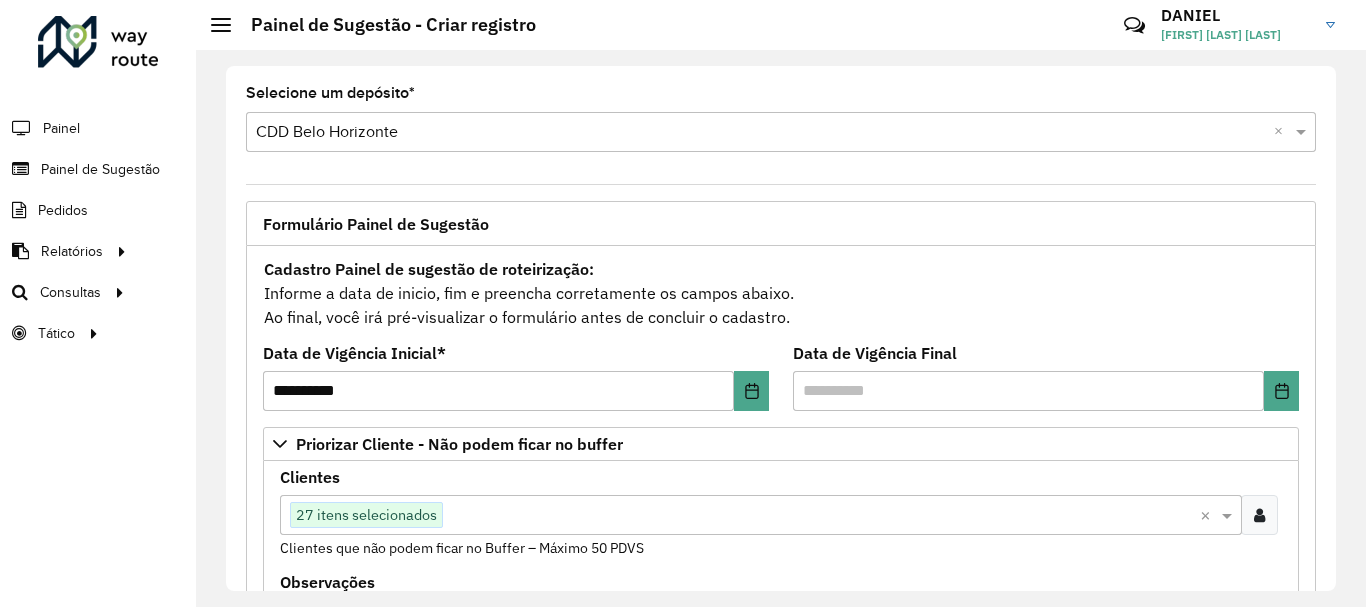 scroll, scrollTop: 300, scrollLeft: 0, axis: vertical 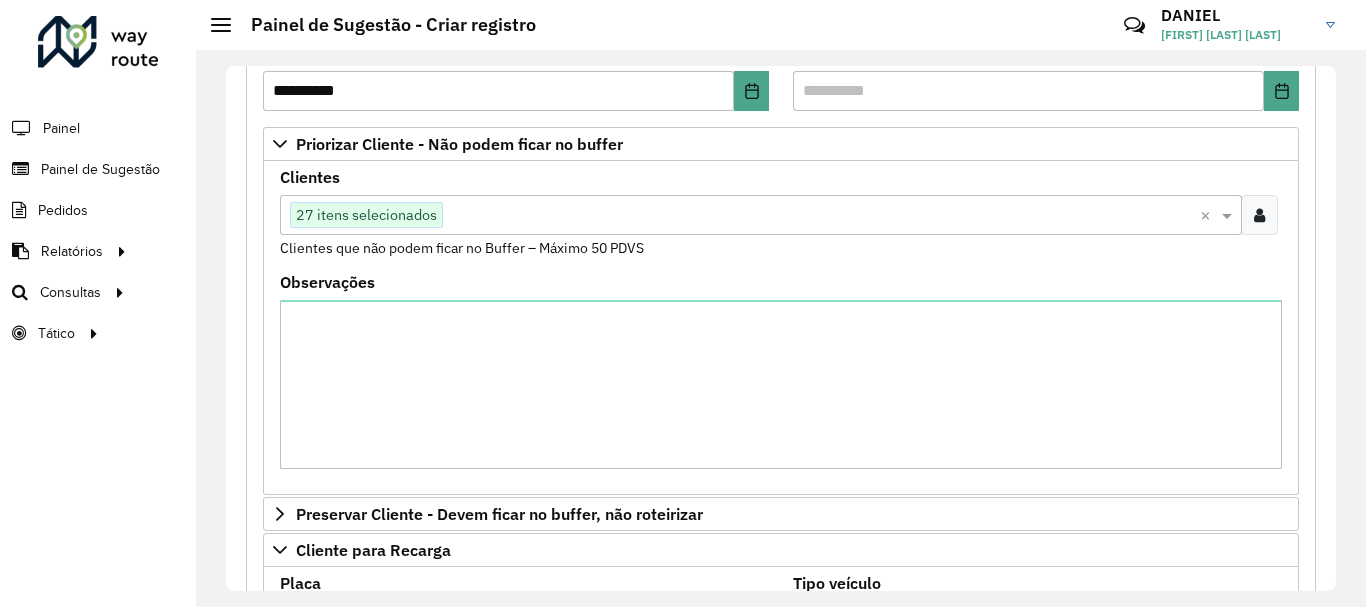 click at bounding box center [821, 216] 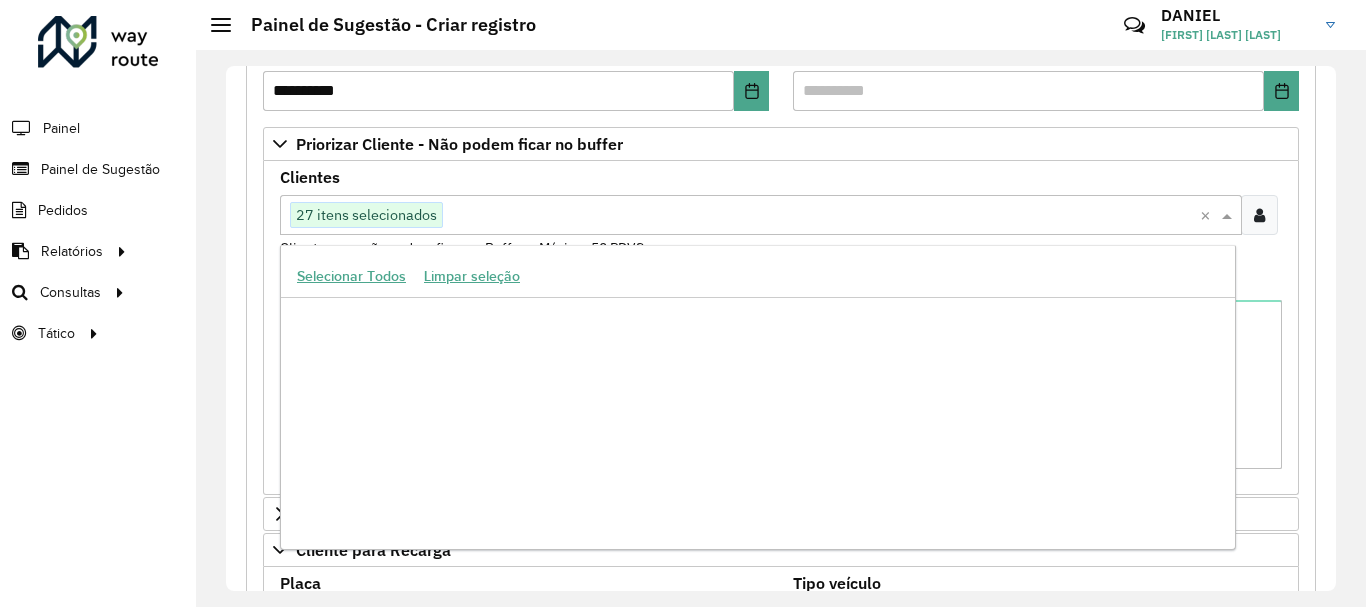 scroll, scrollTop: 969884, scrollLeft: 0, axis: vertical 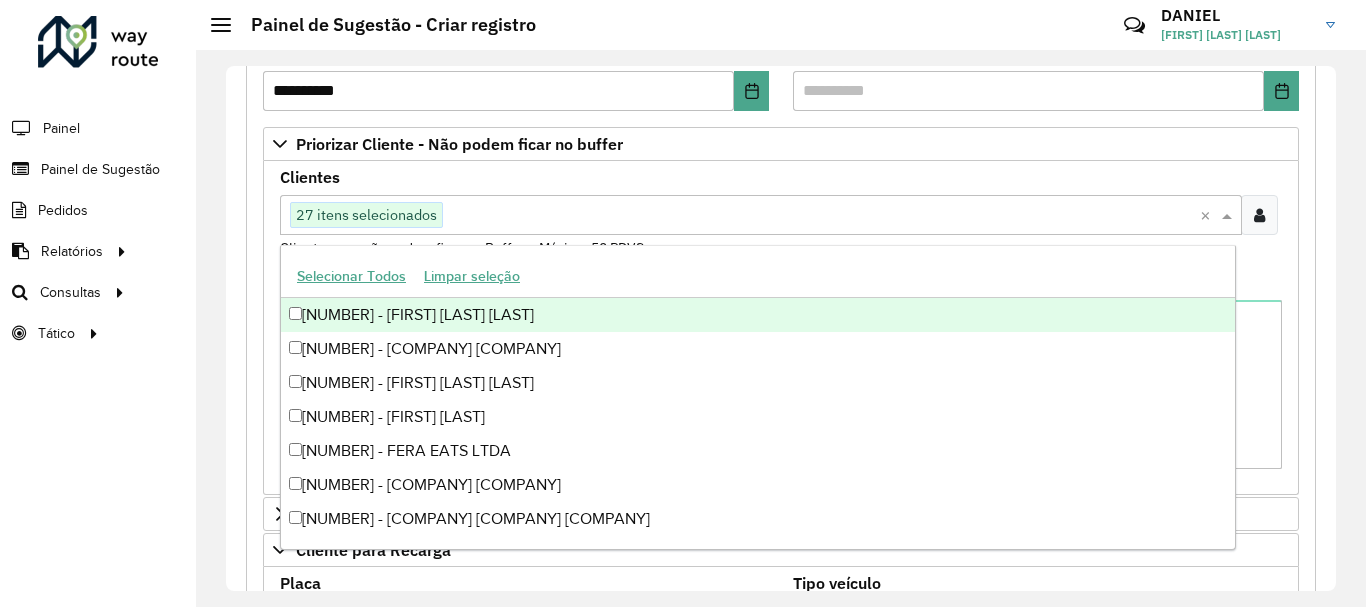 paste on "*****" 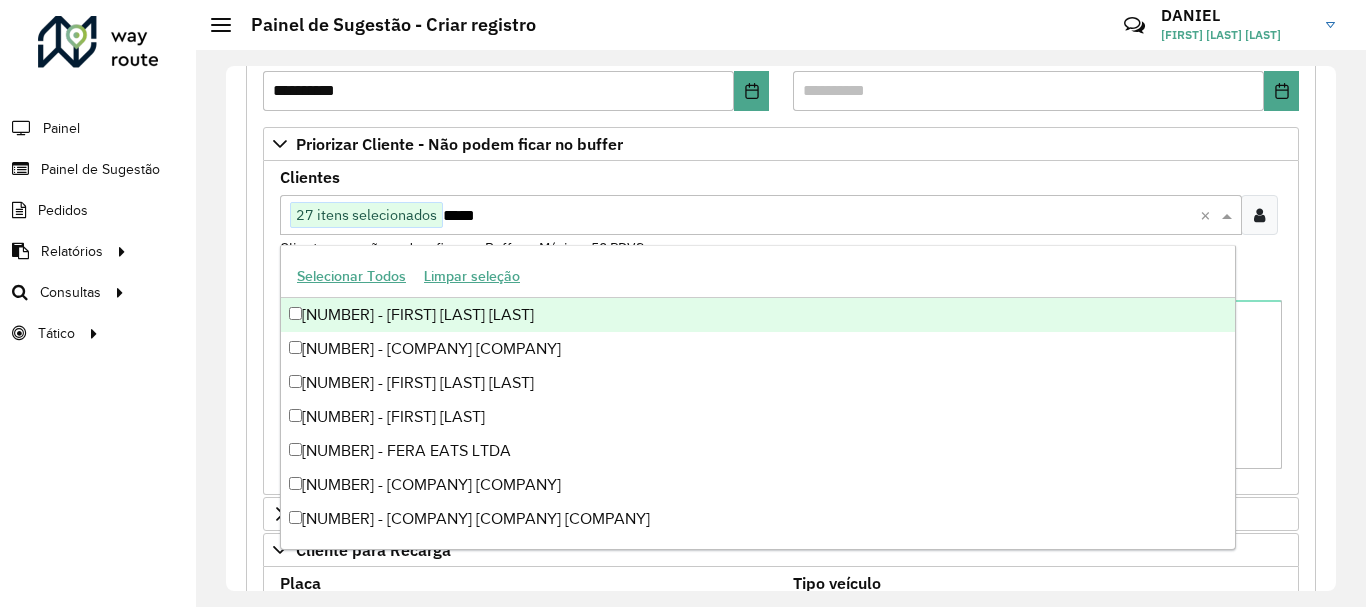 scroll, scrollTop: 0, scrollLeft: 0, axis: both 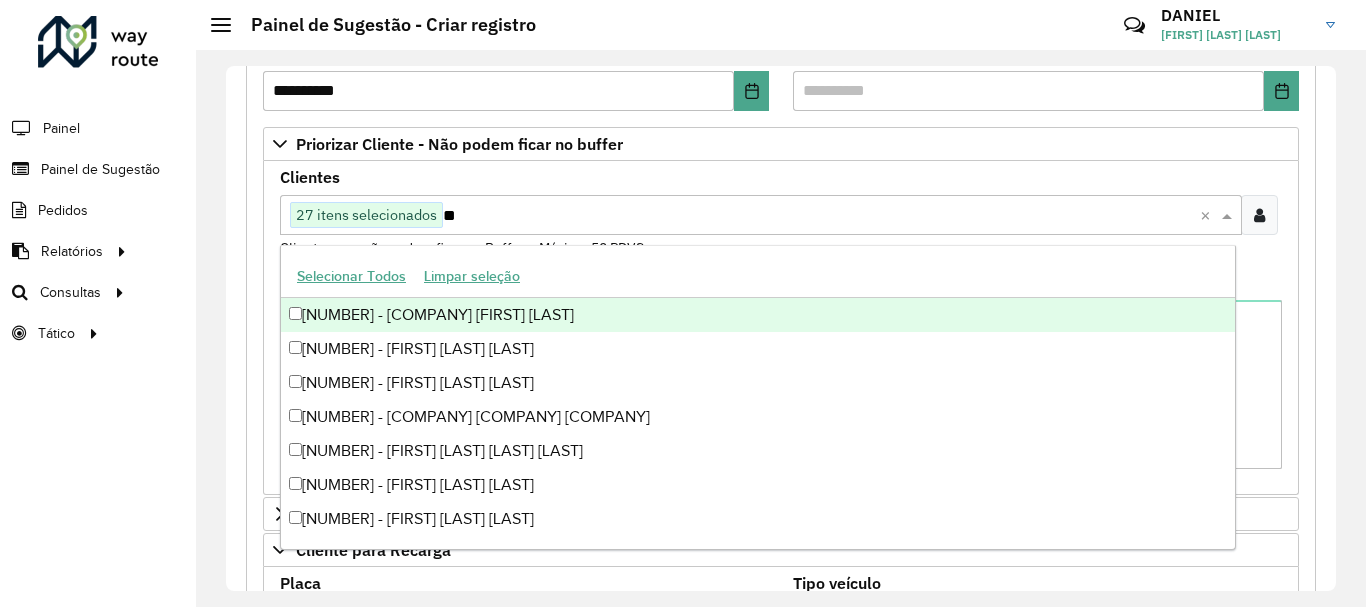 type on "*" 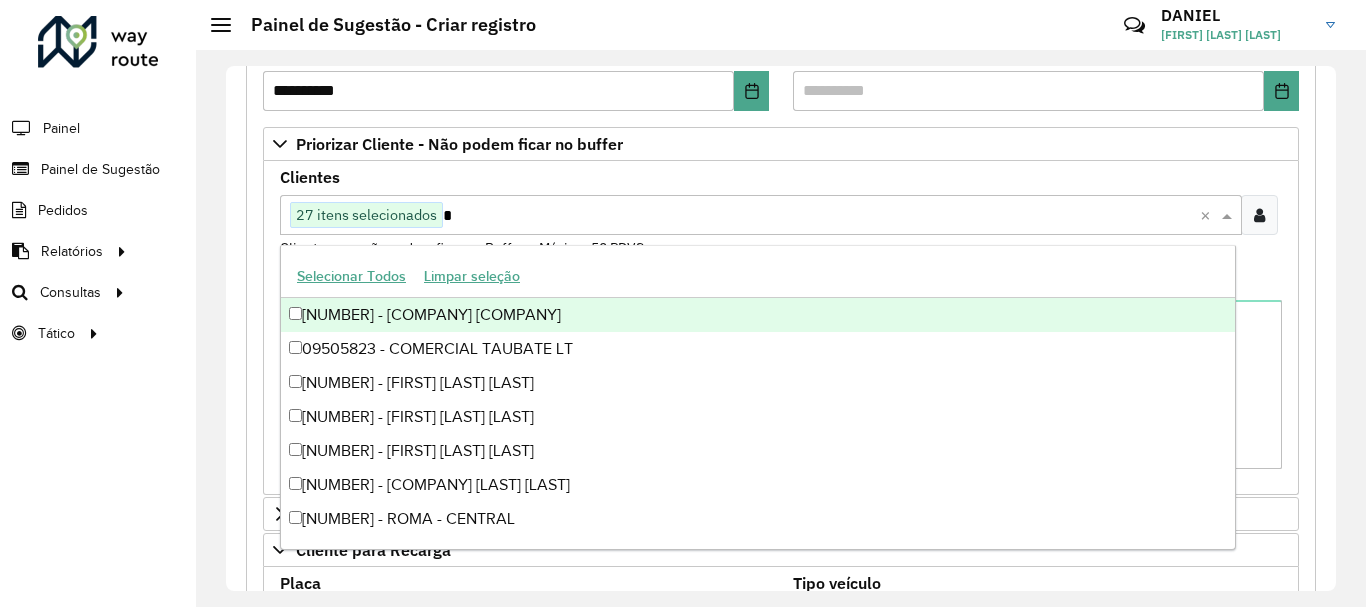type 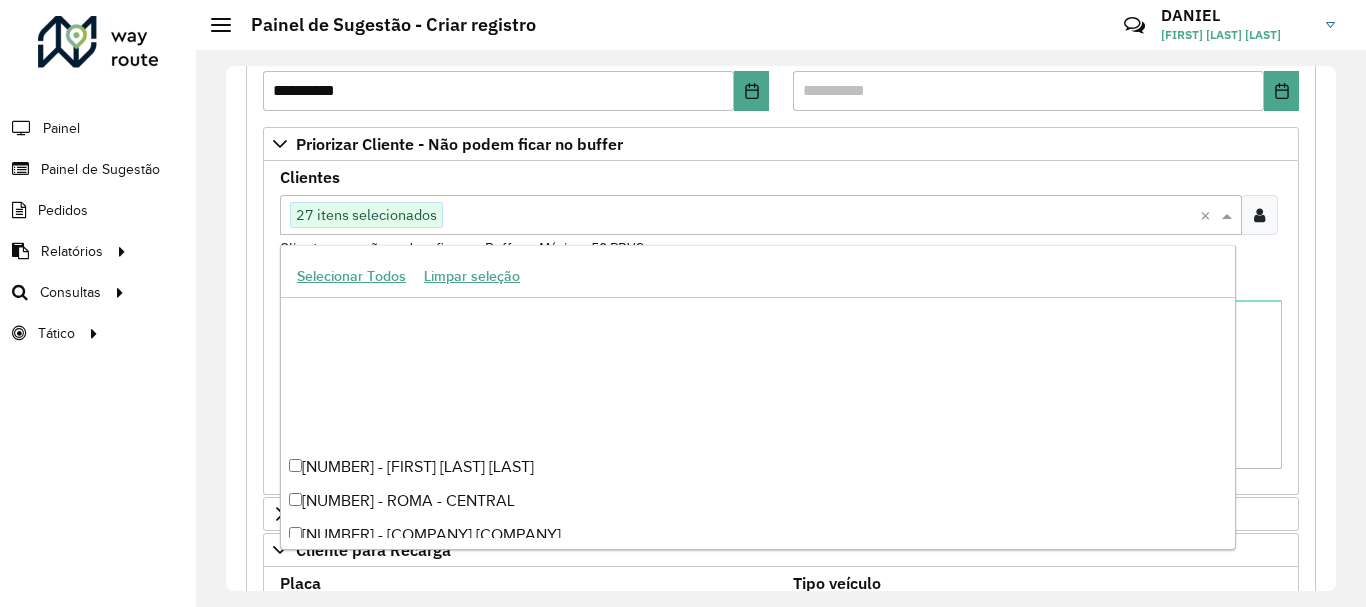 scroll, scrollTop: 1100, scrollLeft: 0, axis: vertical 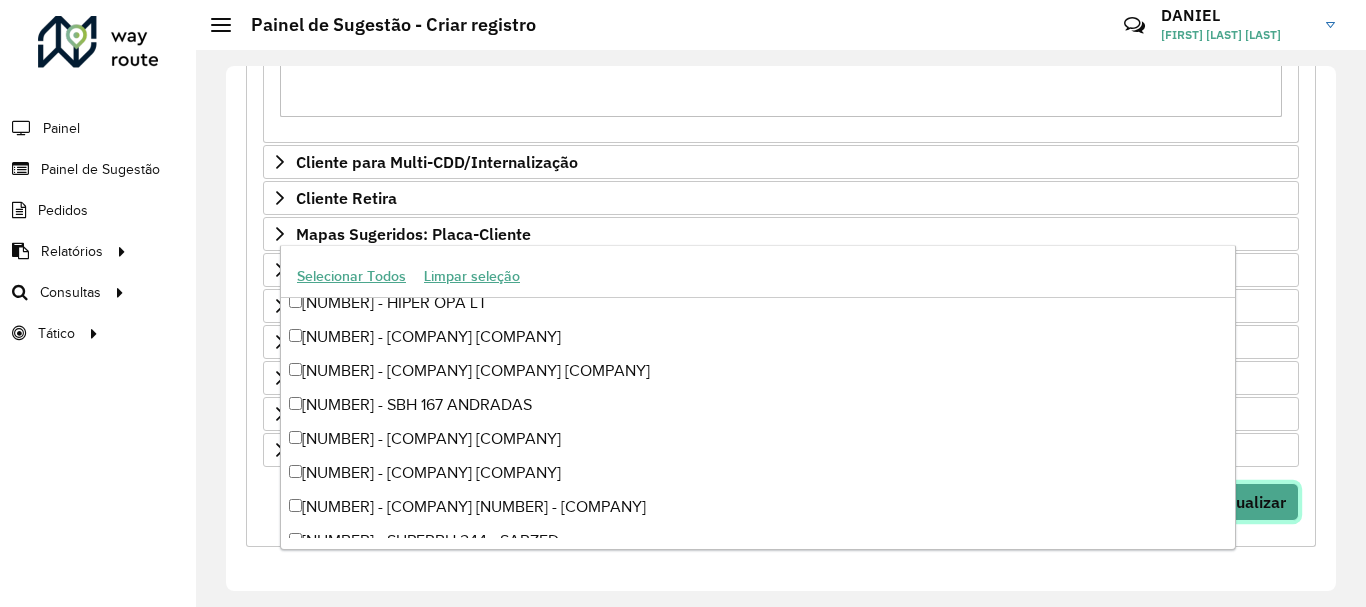 click on "Visualizar" at bounding box center (1250, 502) 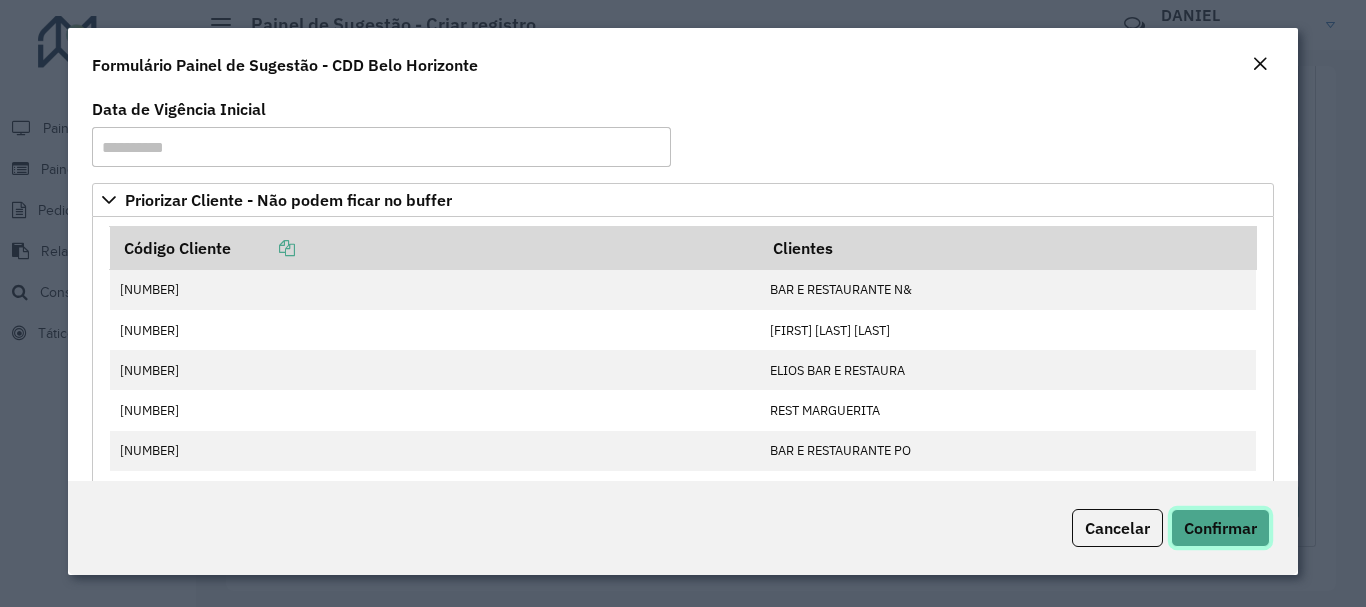 click on "Confirmar" 